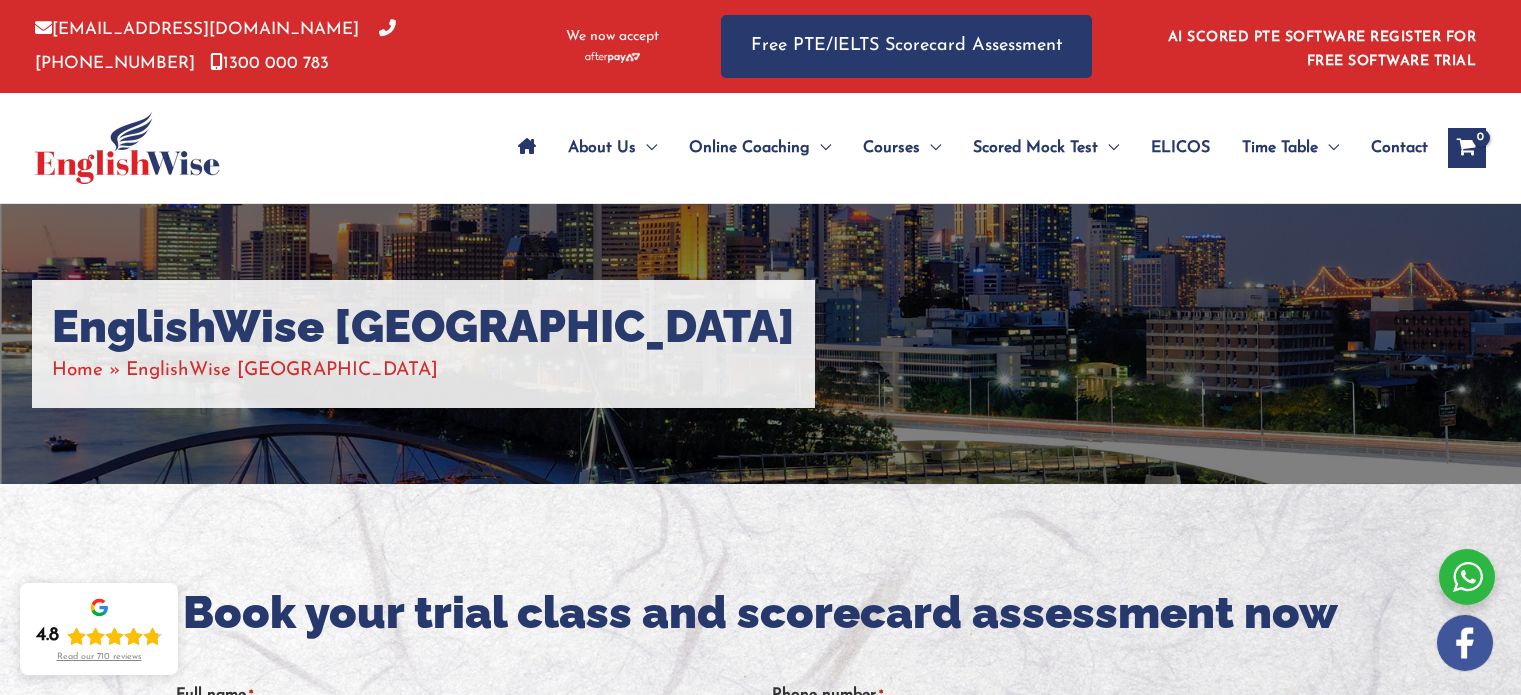 scroll, scrollTop: 0, scrollLeft: 0, axis: both 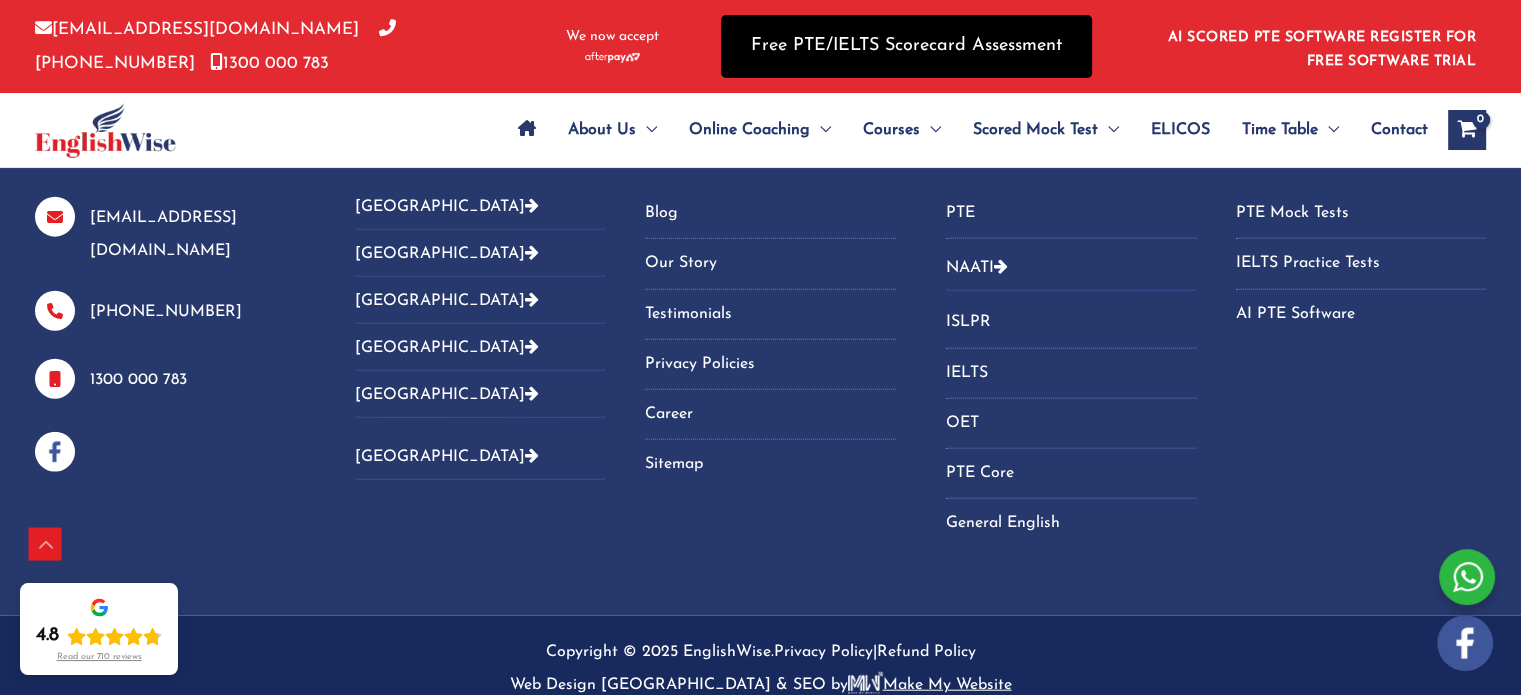 click on "Free PTE/IELTS Scorecard Assessment" at bounding box center [906, 46] 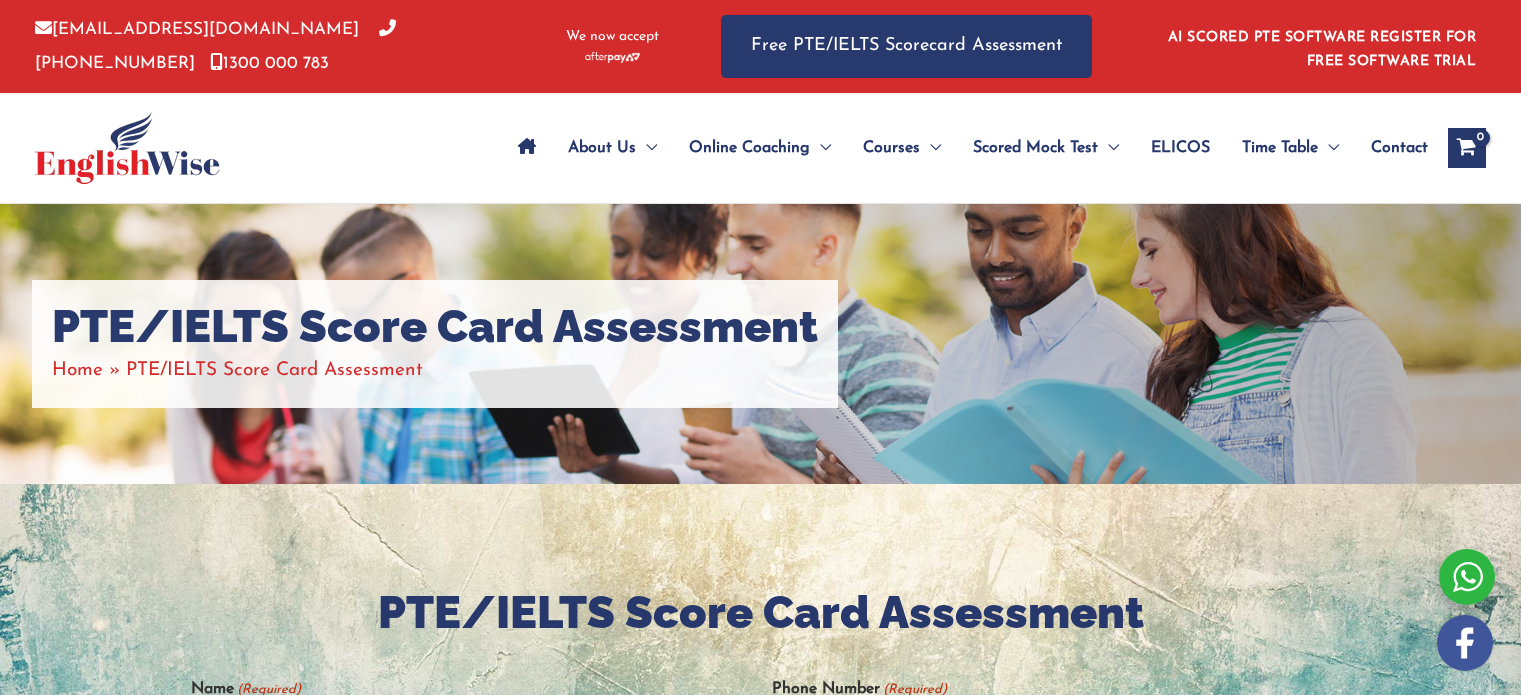 scroll, scrollTop: 0, scrollLeft: 0, axis: both 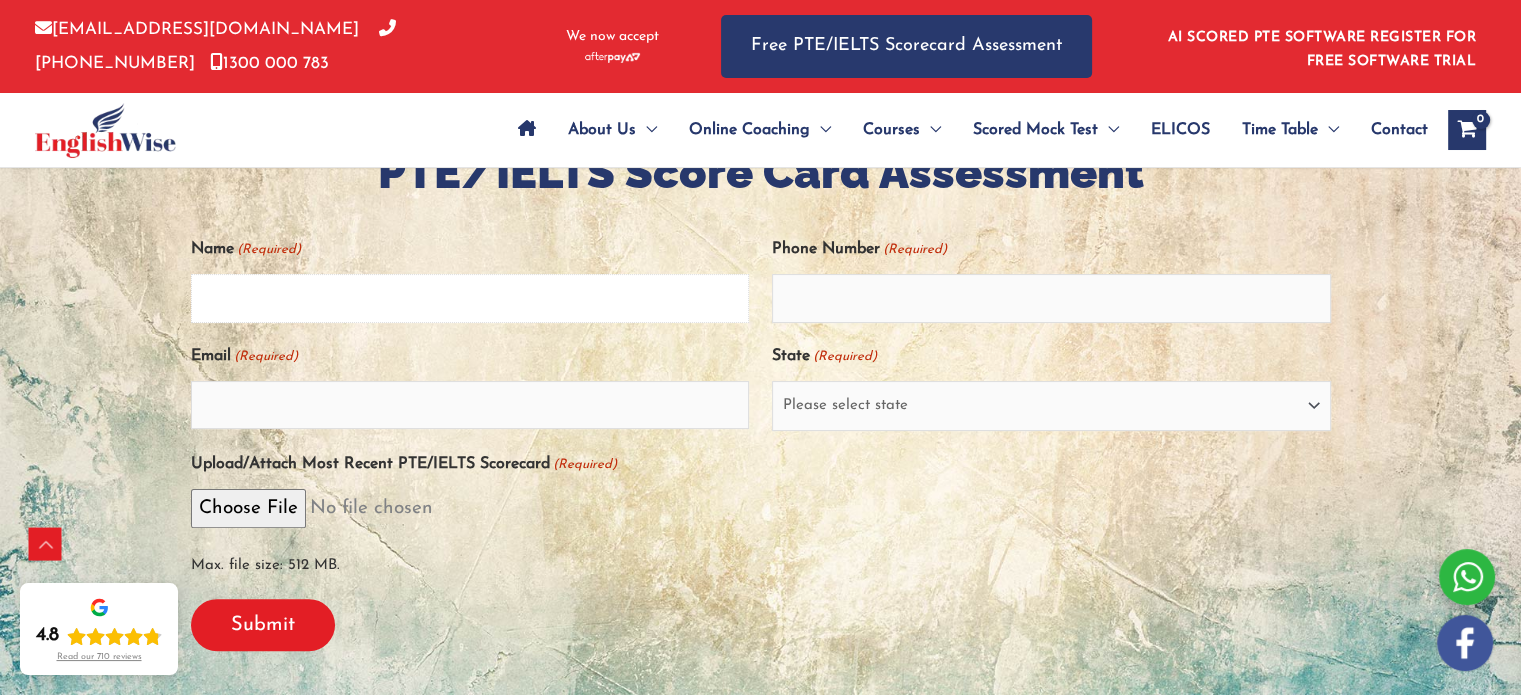 click on "Name (Required)" at bounding box center (470, 298) 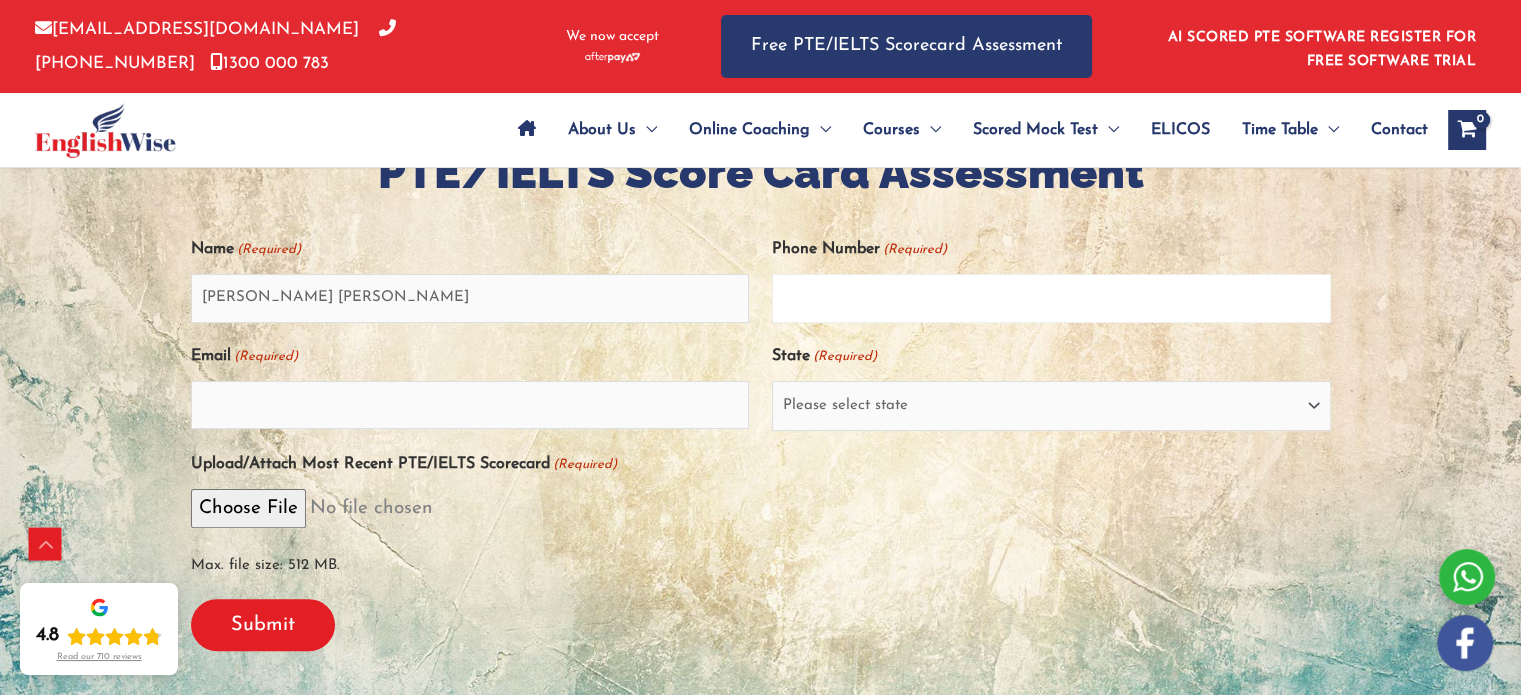 type on "0452486341" 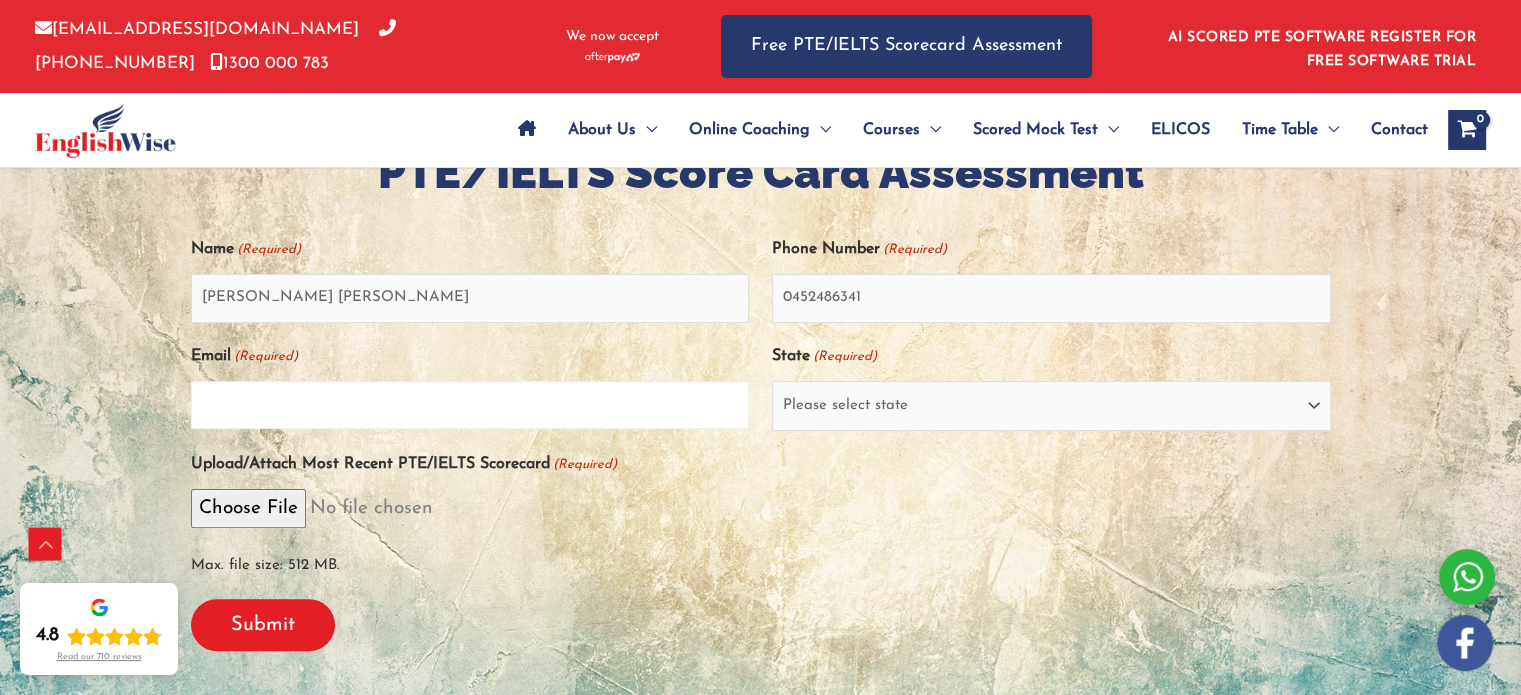 type on "ravindranimje17@gmail.com" 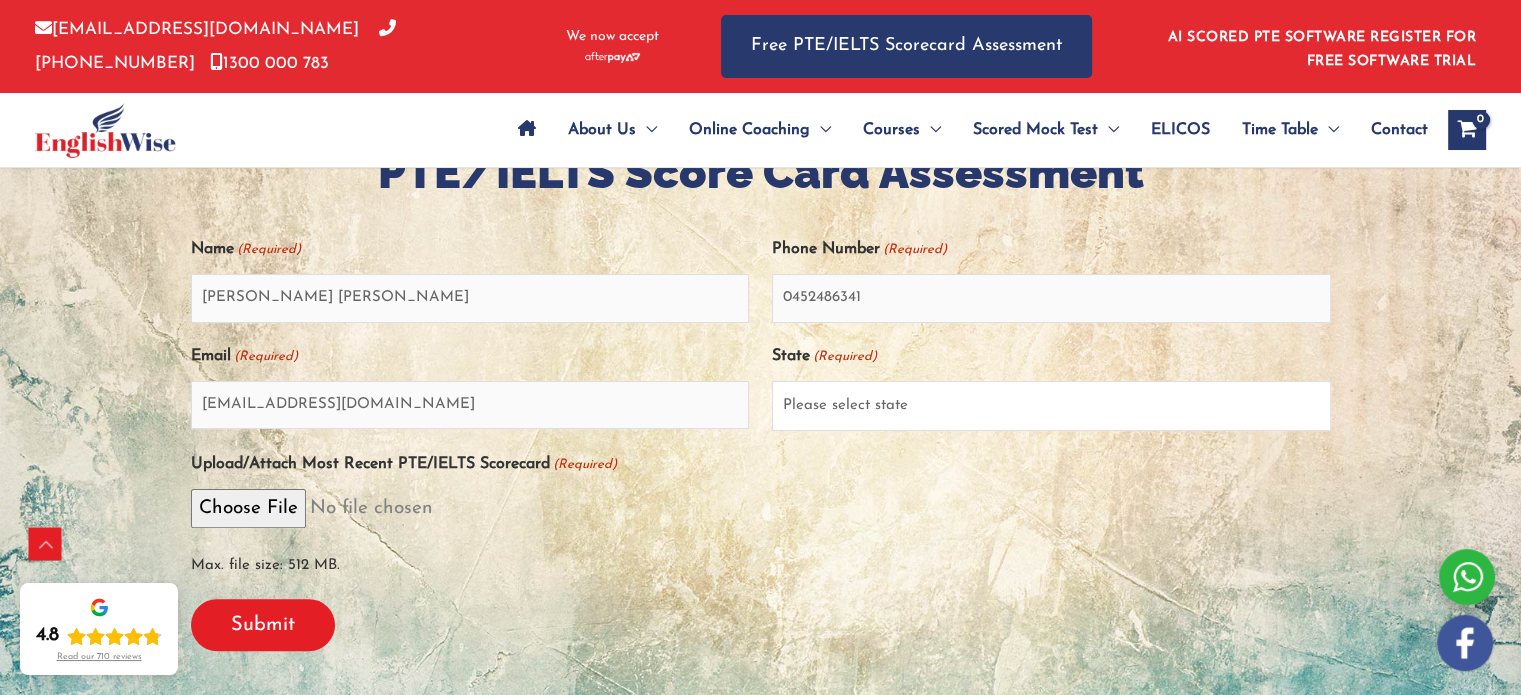 select on "Queensland (QLD)" 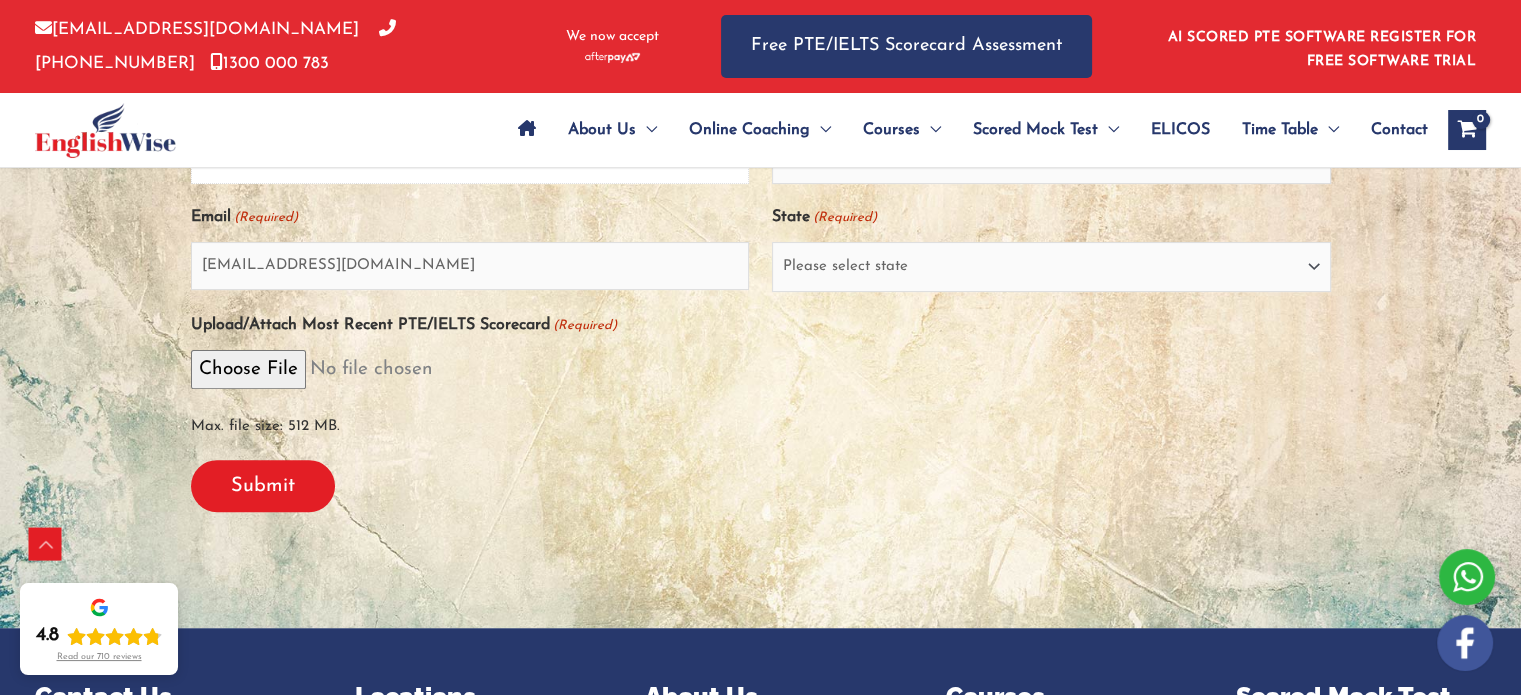 scroll, scrollTop: 588, scrollLeft: 0, axis: vertical 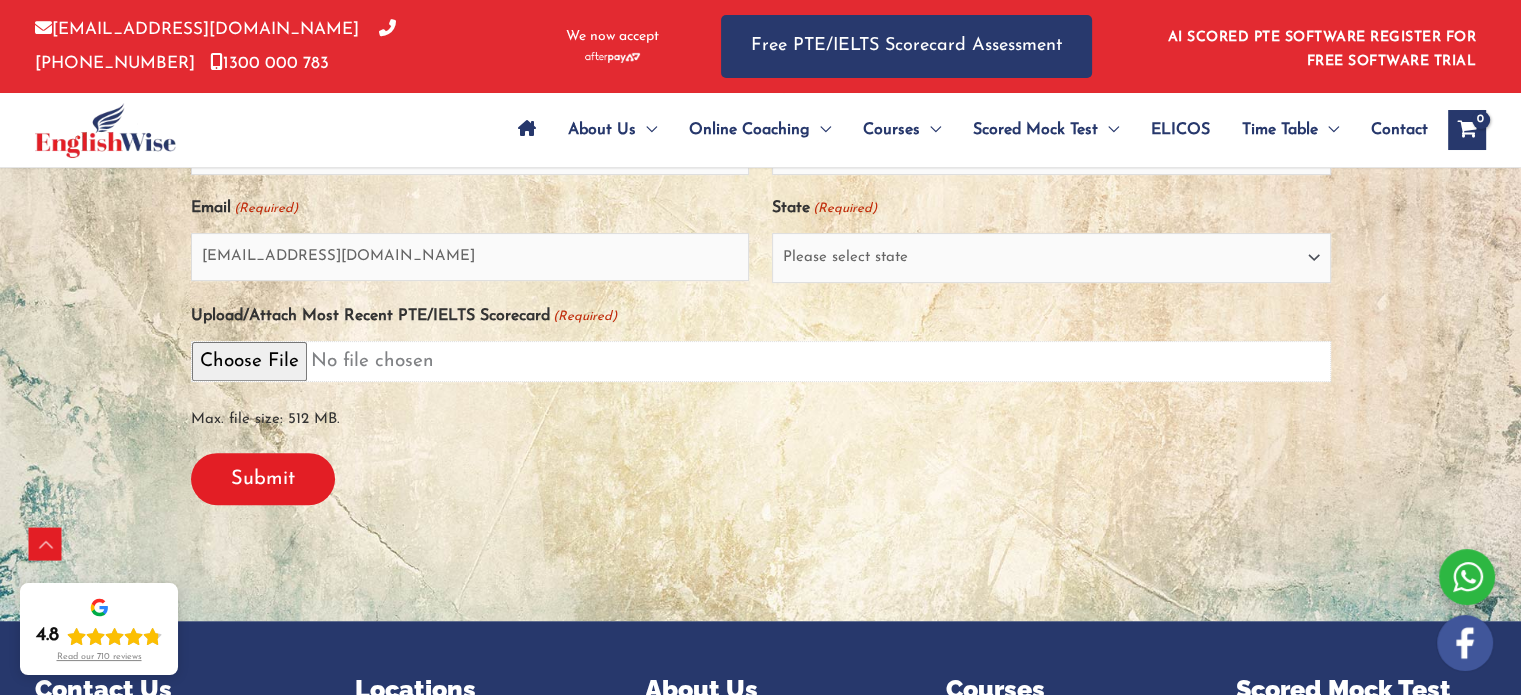 click on "Upload/Attach Most Recent PTE/IELTS Scorecard (Required)" at bounding box center (761, 361) 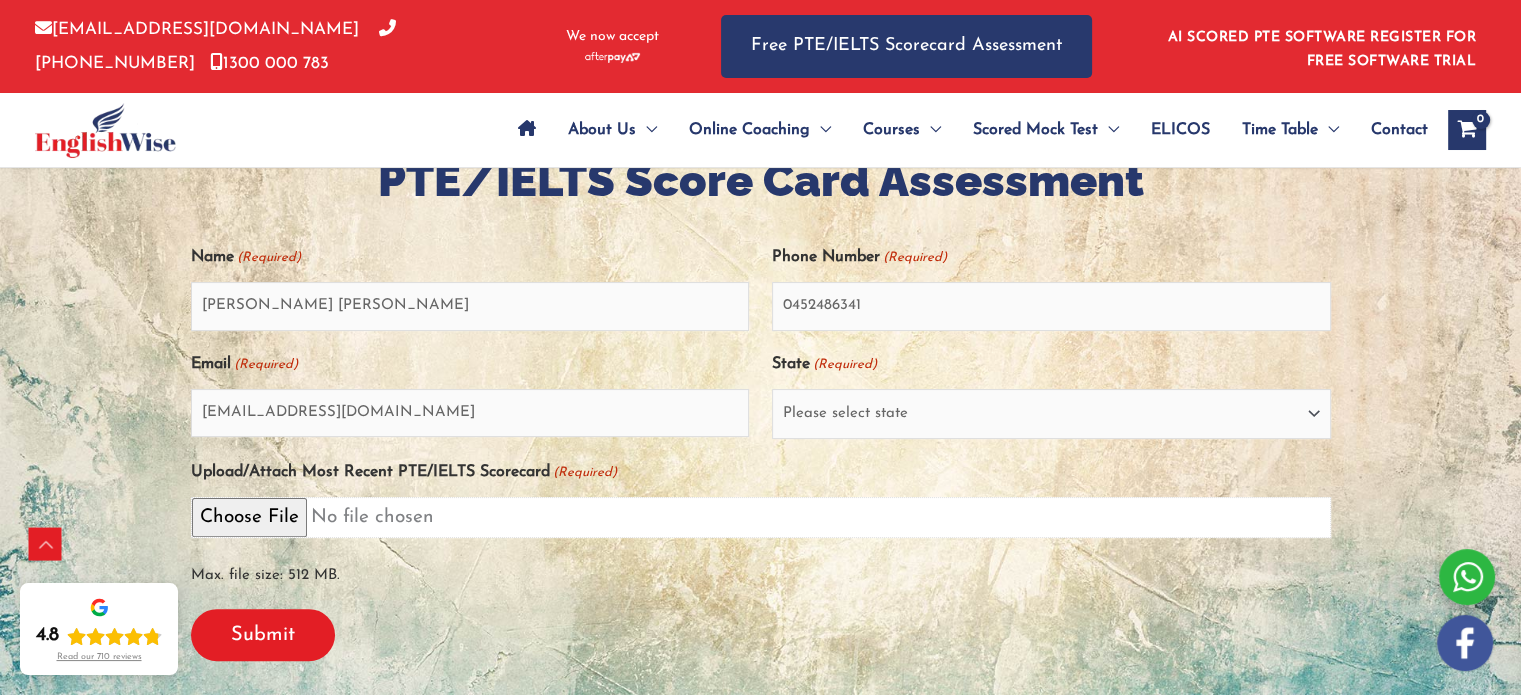 scroll, scrollTop: 432, scrollLeft: 0, axis: vertical 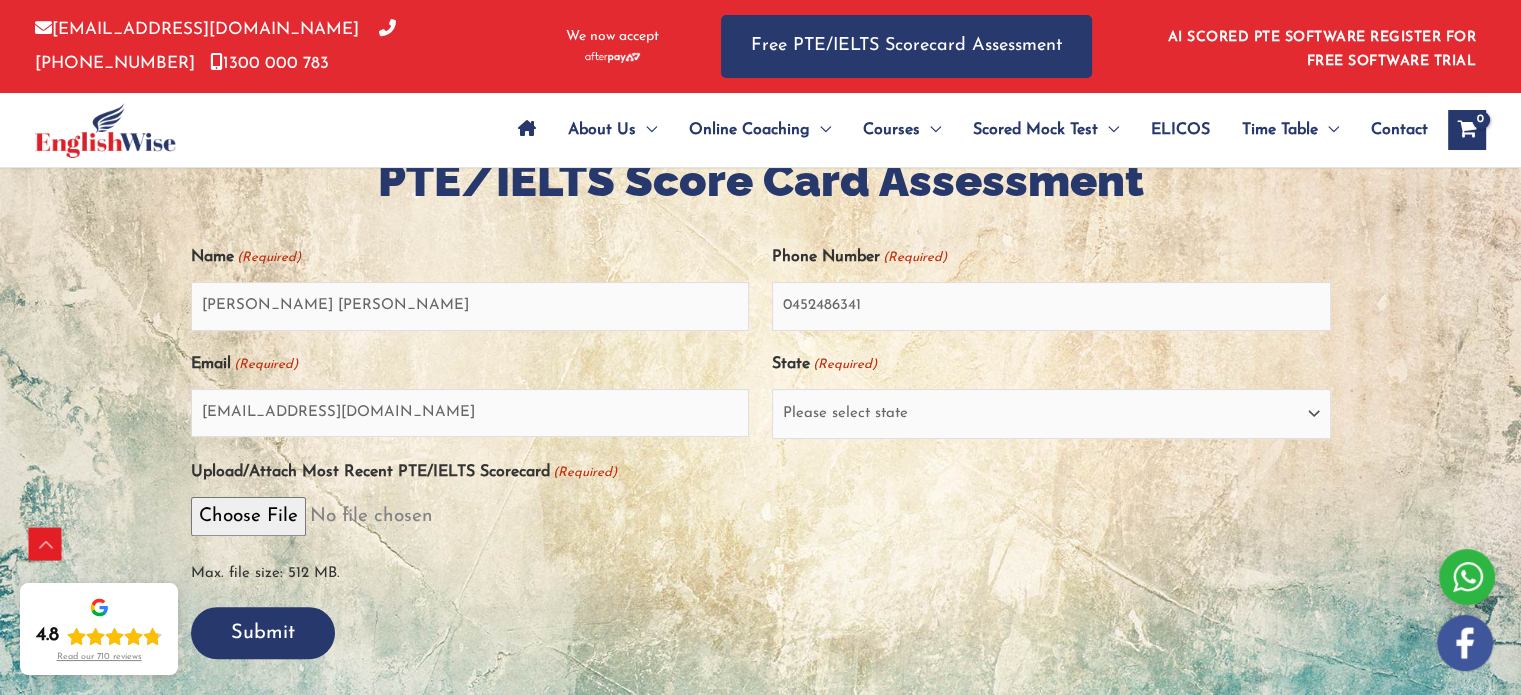 click on "Submit" at bounding box center [263, 633] 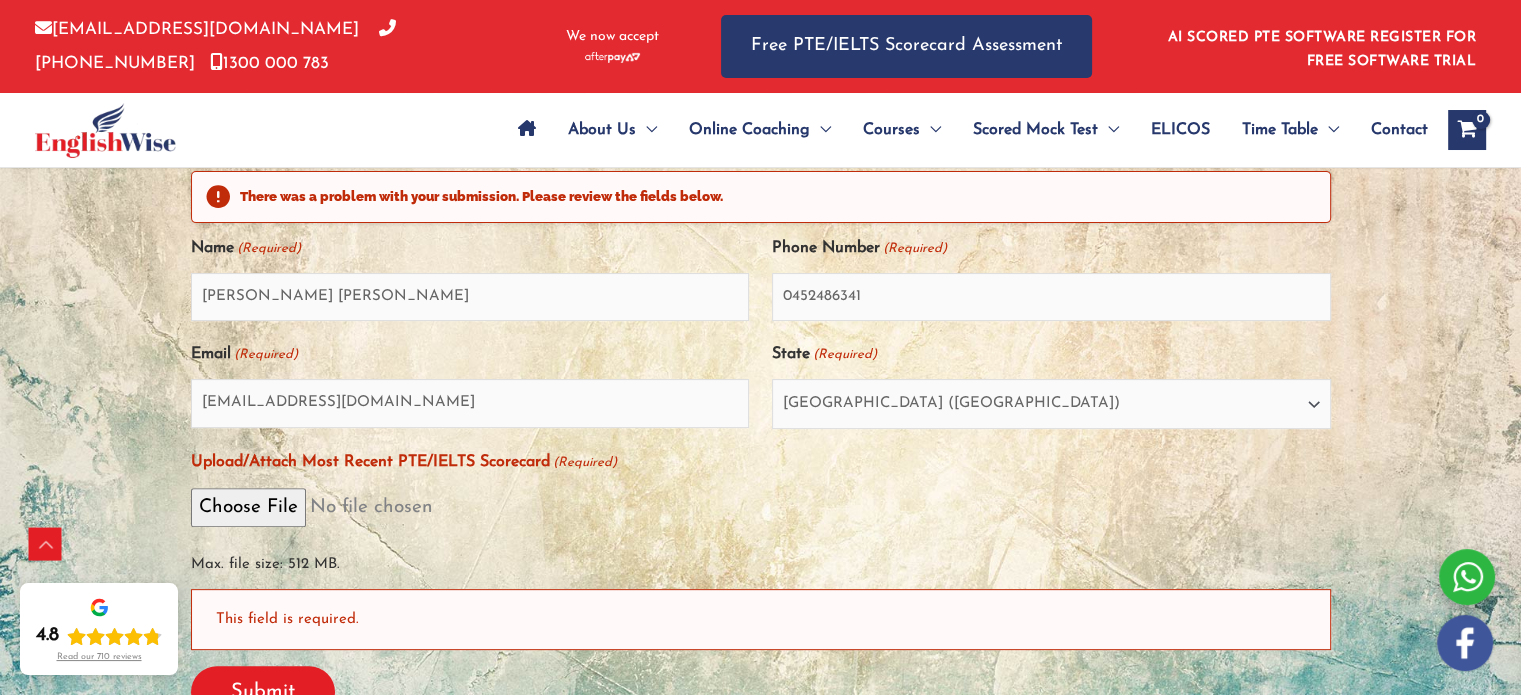 scroll, scrollTop: 580, scrollLeft: 0, axis: vertical 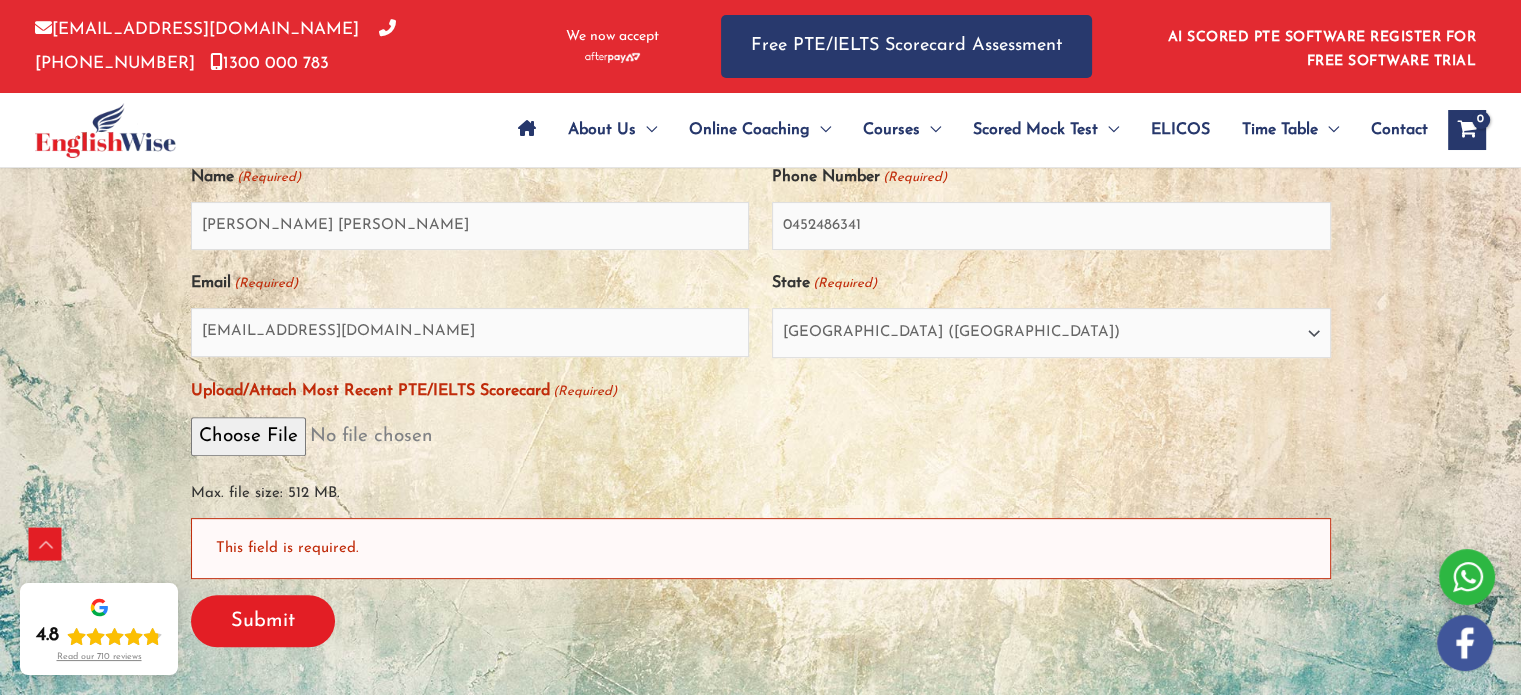 click on "This field is required." at bounding box center (761, 548) 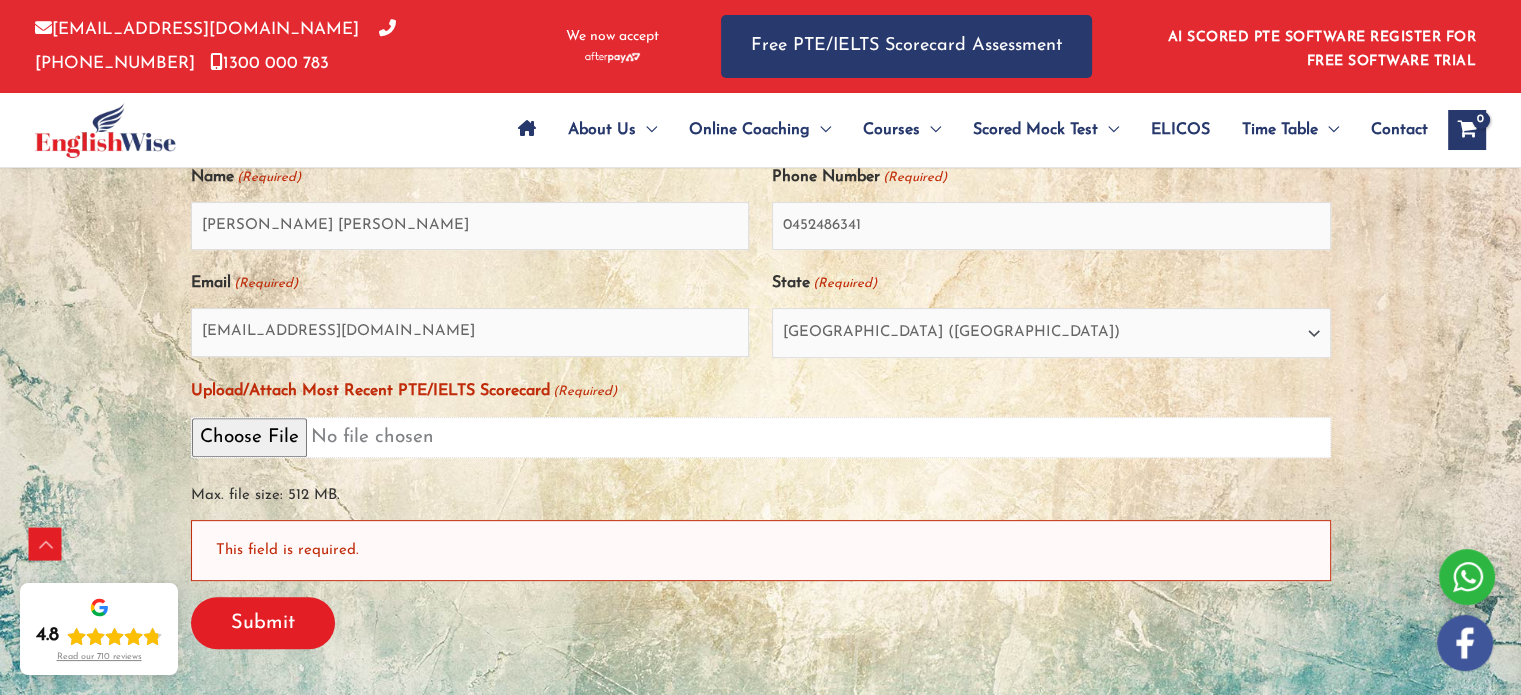 click on "Upload/Attach Most Recent PTE/IELTS Scorecard (Required)" at bounding box center (761, 437) 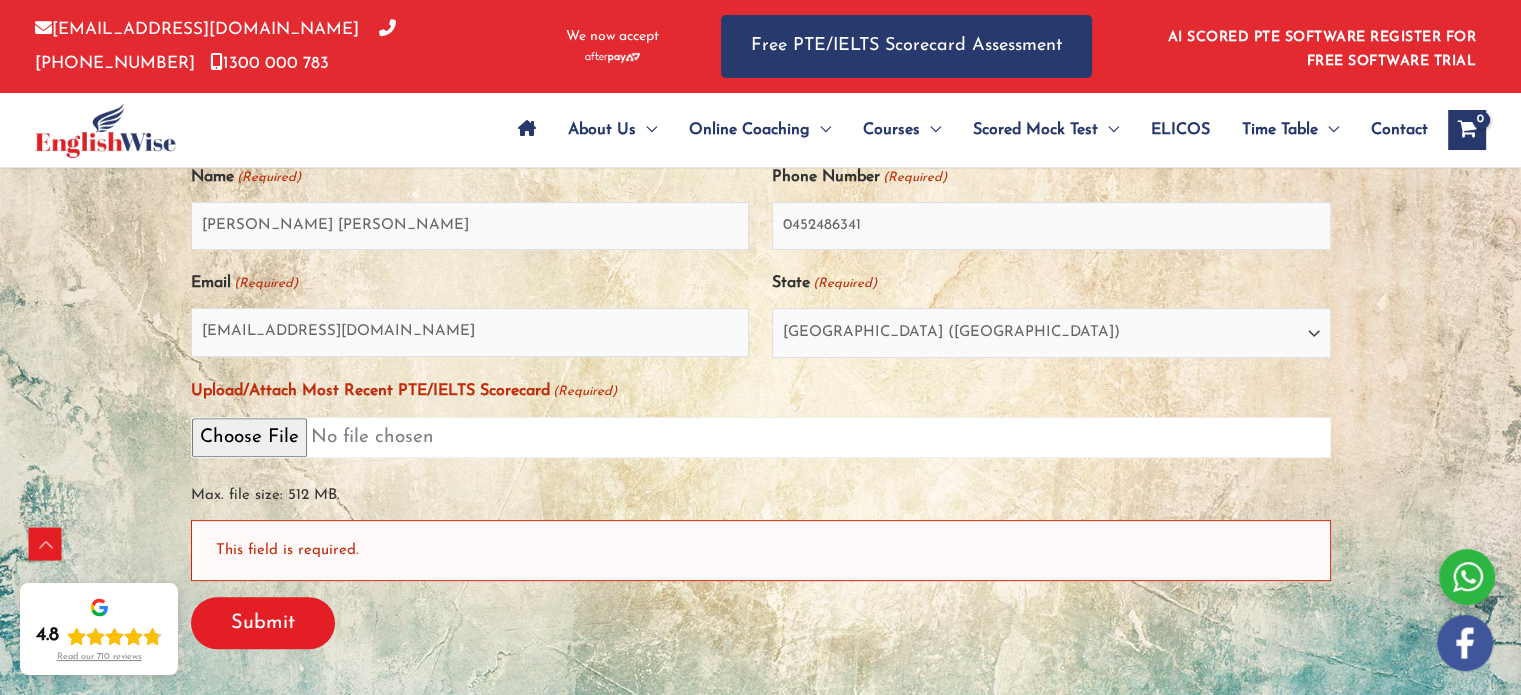 scroll, scrollTop: 678, scrollLeft: 0, axis: vertical 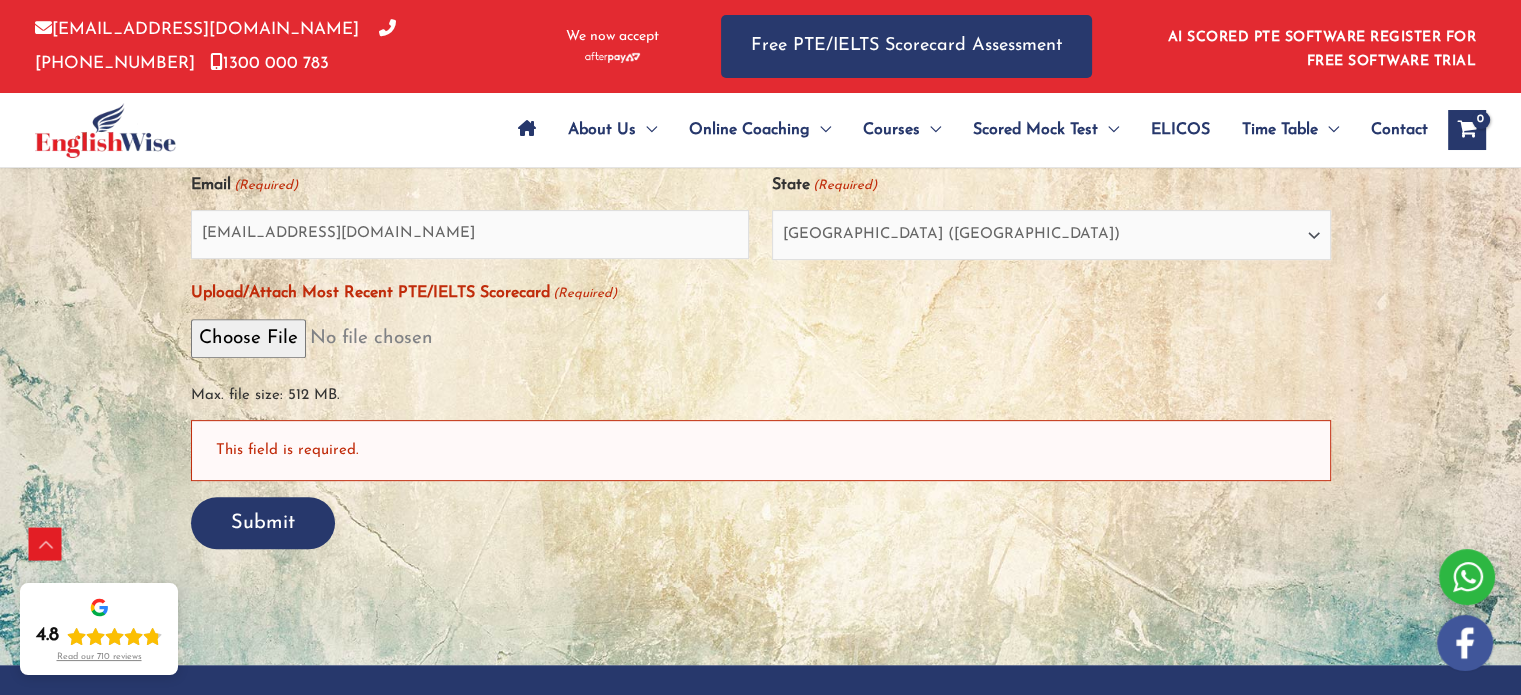 click on "Submit" at bounding box center [263, 523] 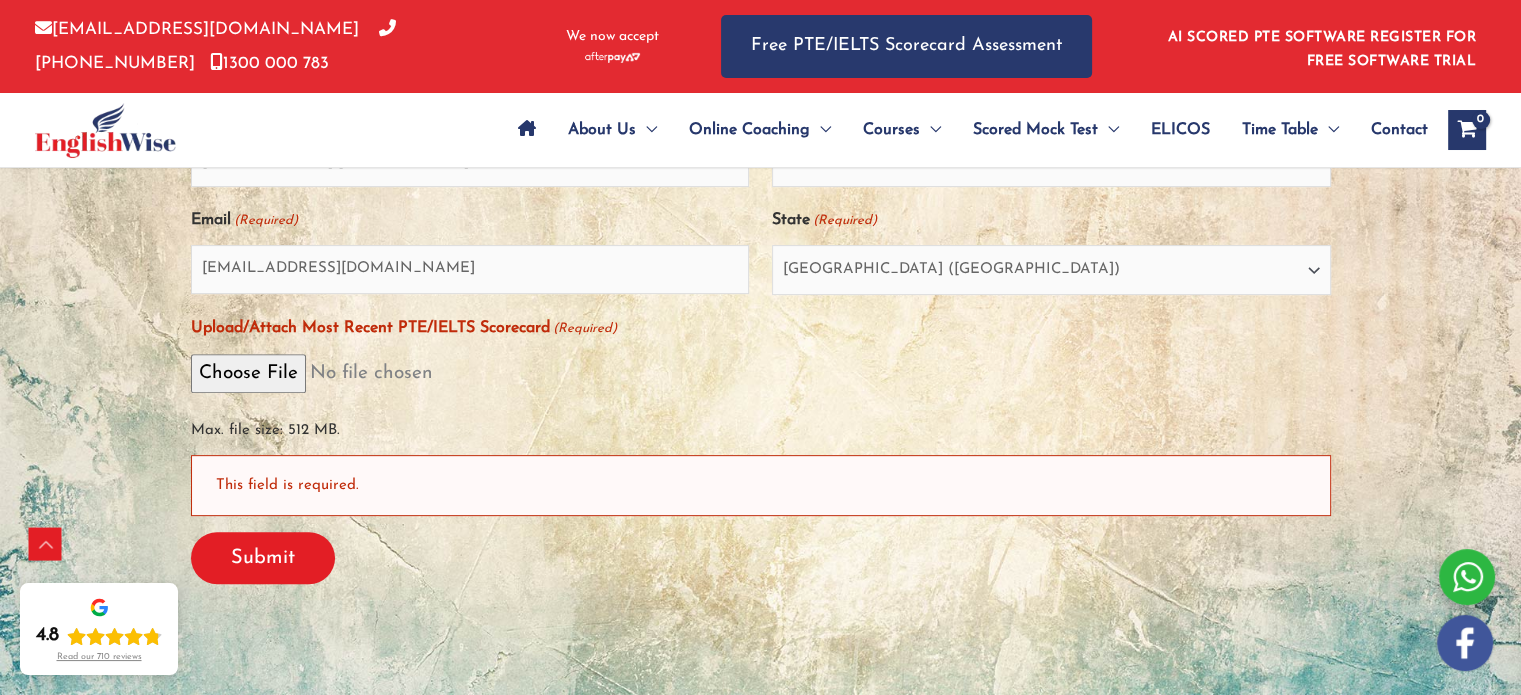 scroll, scrollTop: 20, scrollLeft: 8, axis: both 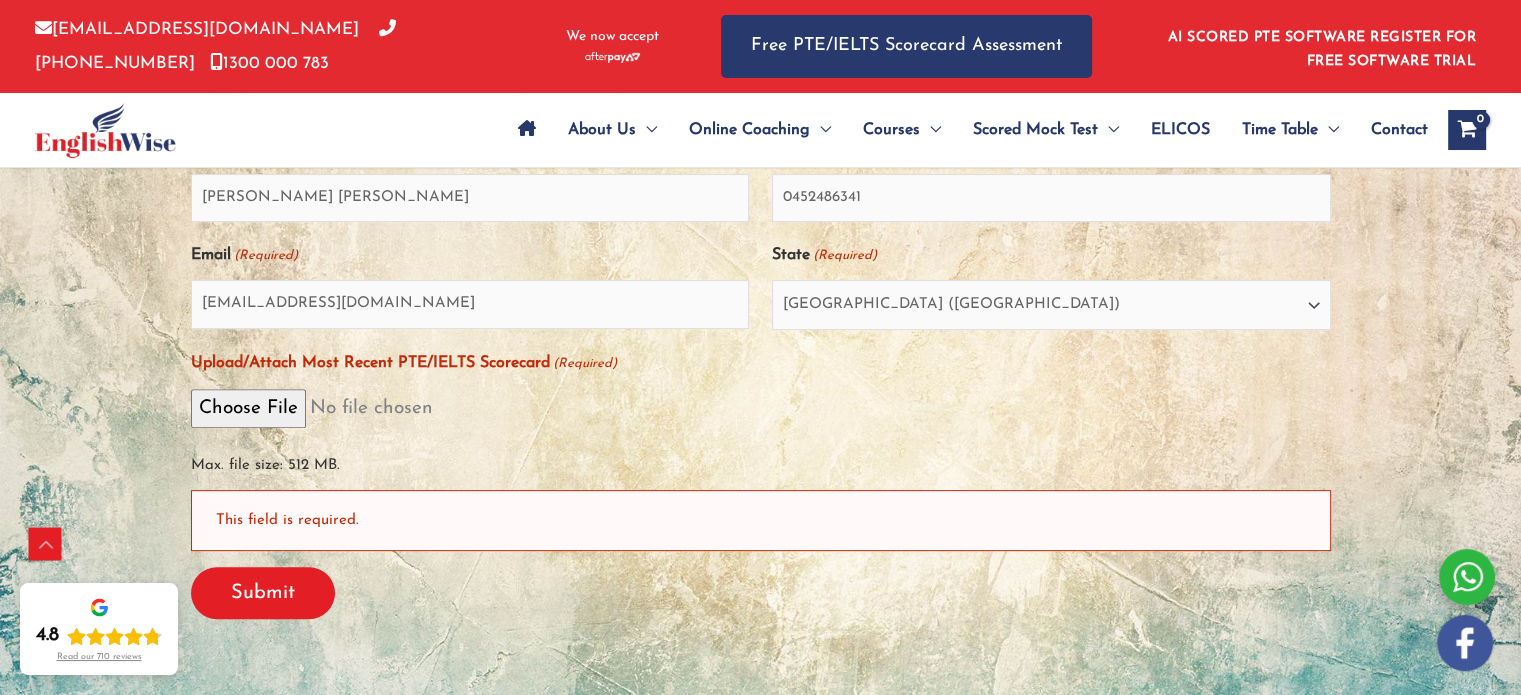 click on "Name (Required) Ravindra Prabhakarrao Nimje Phone Number (Required) 0452486341 Email (Required)
ravindranimje17@gmail.com
State (Required) Please select state New South Wales (NSW) Victoria (VIC) Queensland (QLD) South Australia (SA) Western Australia (WA) Tasmania (TAS) Northern Territory (NT) Australian Capital Territory (ACT) Upload/Attach Most Recent PTE/IELTS Scorecard (Required) Max. file size: 512 MB. This field is required.
Submit" at bounding box center [761, 384] 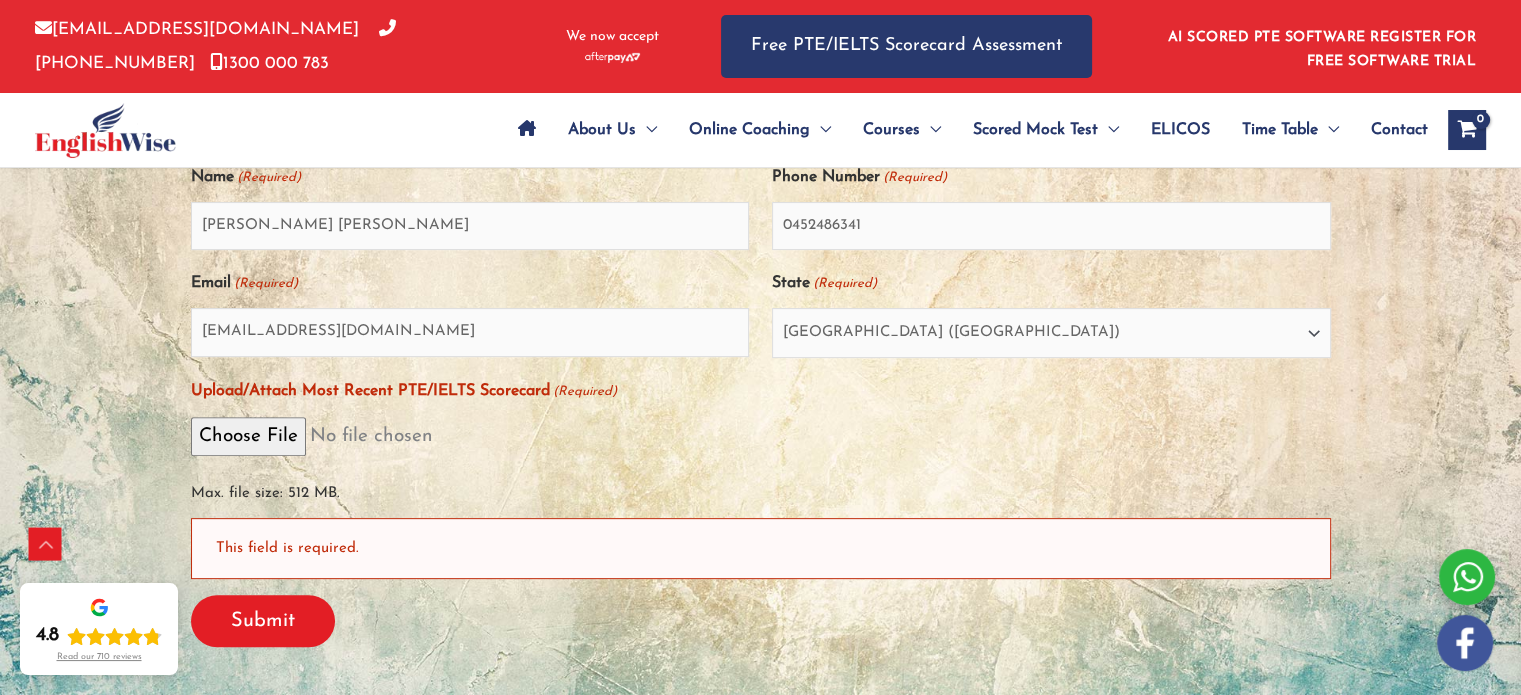 click at bounding box center (1467, 577) 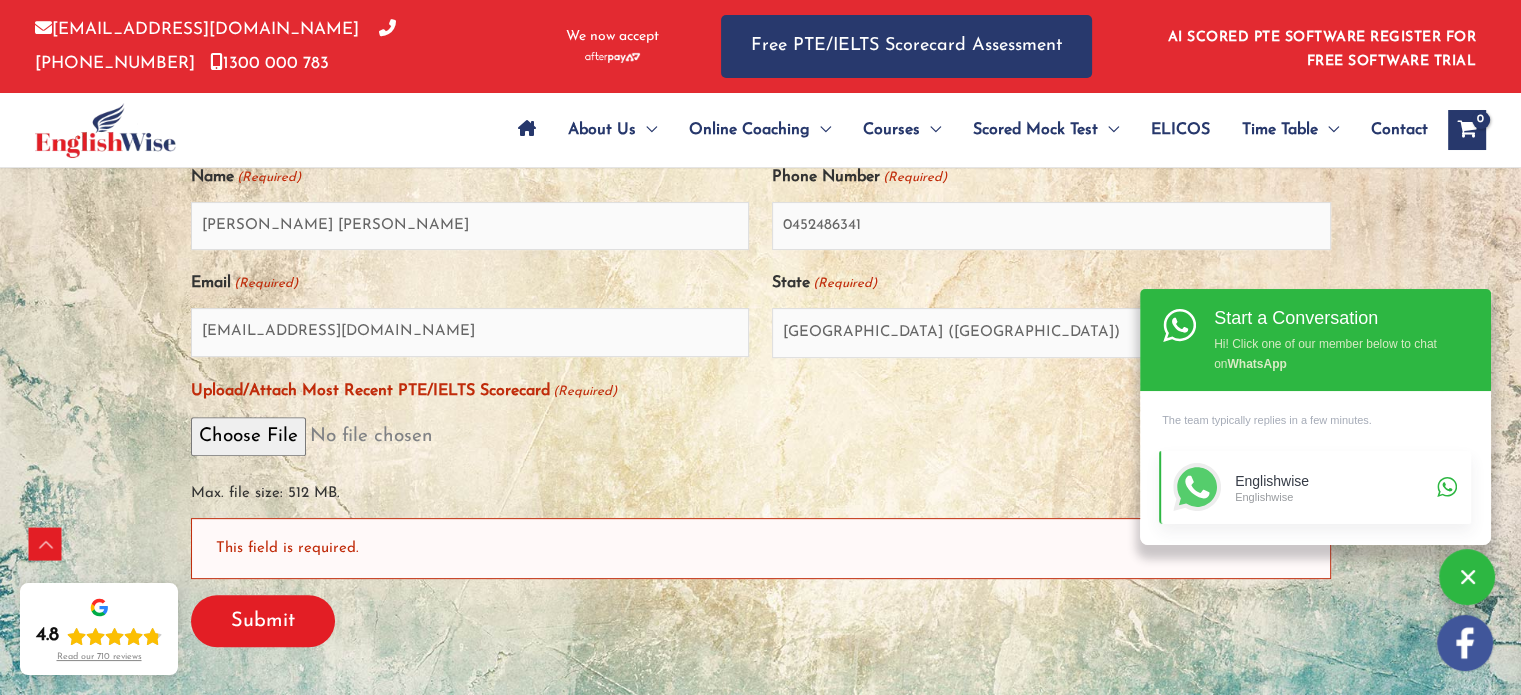 click on "Englishwise Englishwise" at bounding box center [1315, 487] 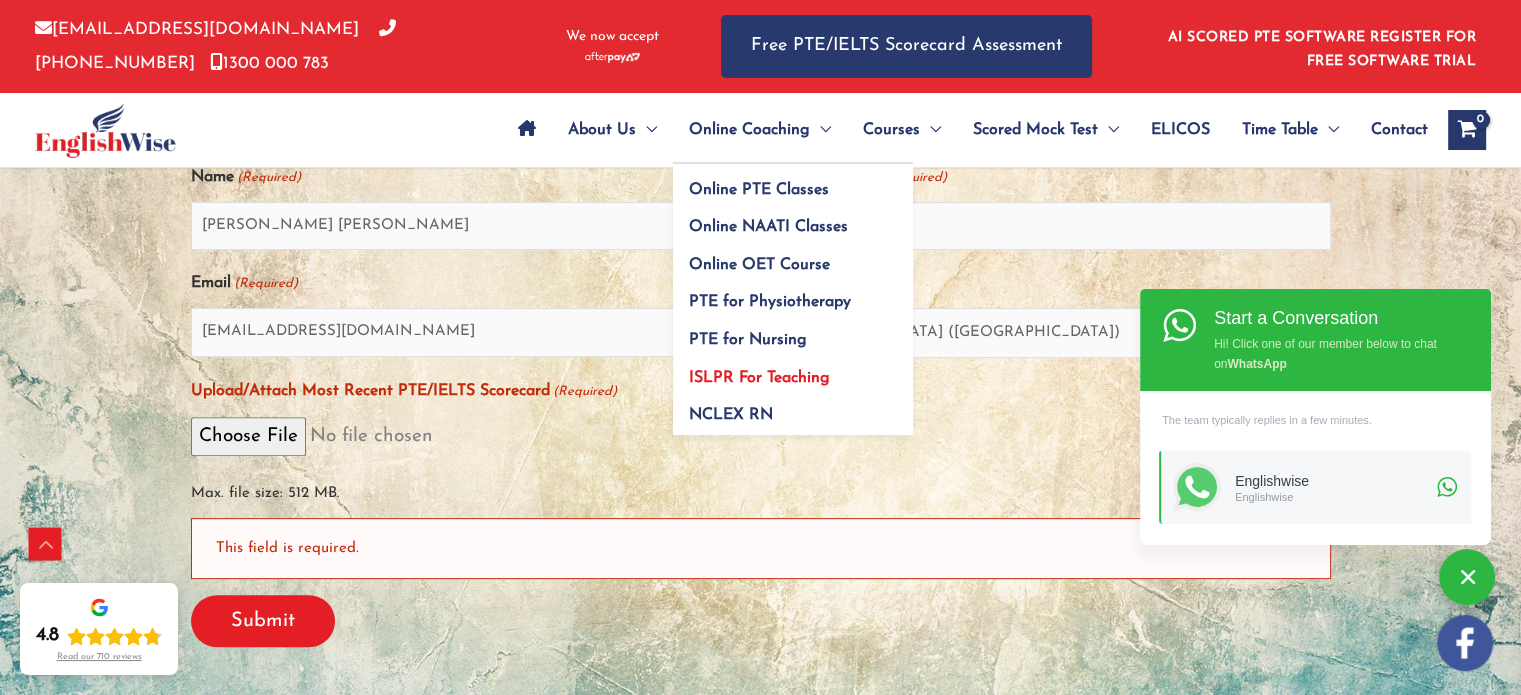 click on "ISLPR For Teaching" at bounding box center (759, 378) 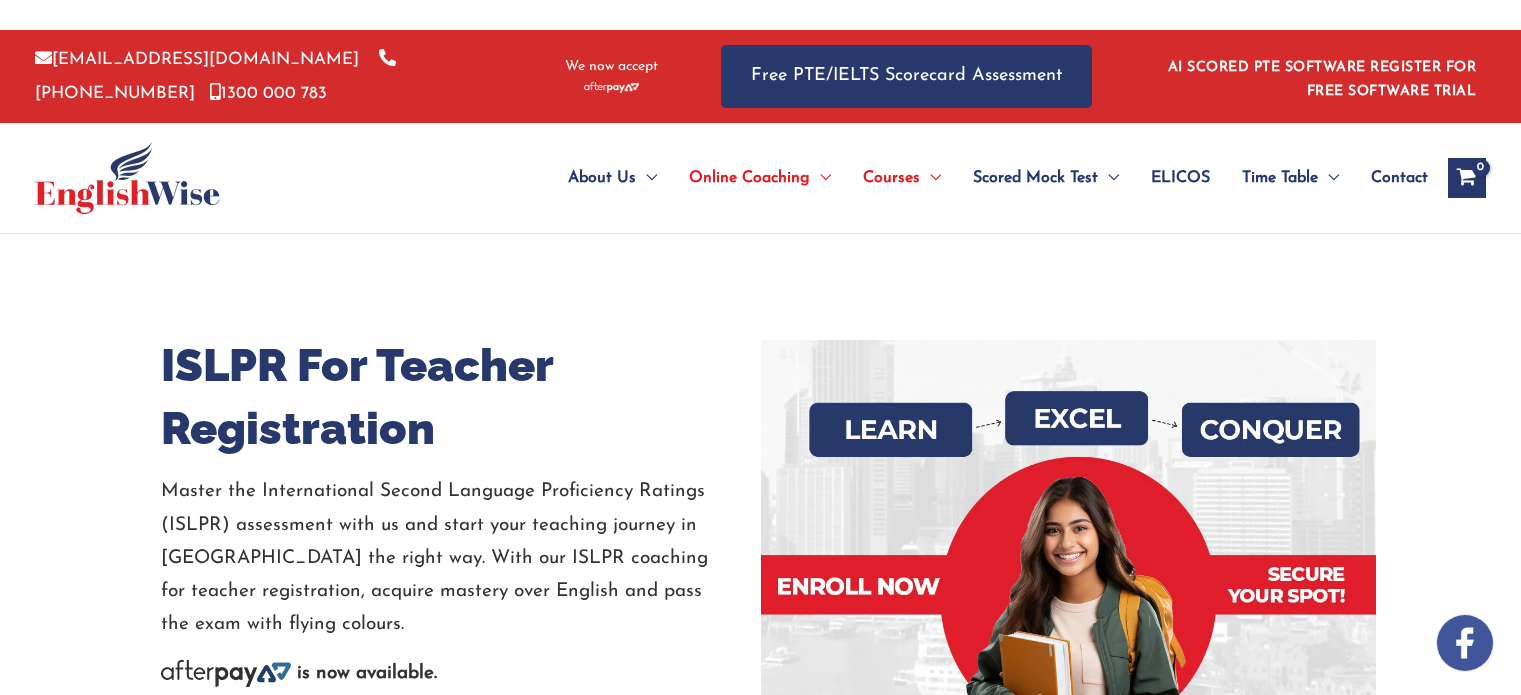 scroll, scrollTop: 0, scrollLeft: 0, axis: both 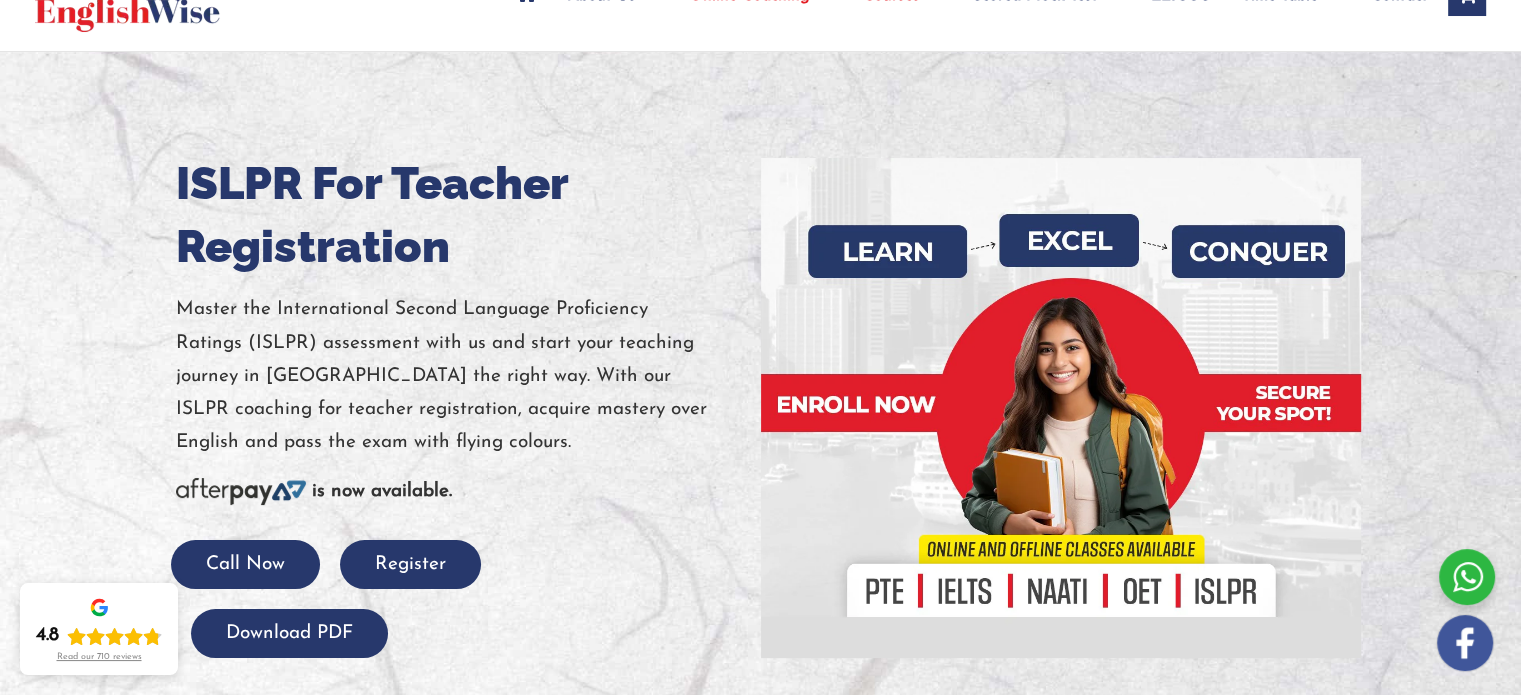 click on "Master the International Second Language Proficiency Ratings (ISLPR) assessment with us and start your teaching journey in Australia the right way. With our ISLPR coaching for teacher registration, acquire mastery over English and pass the exam with flying colours." at bounding box center (461, 376) 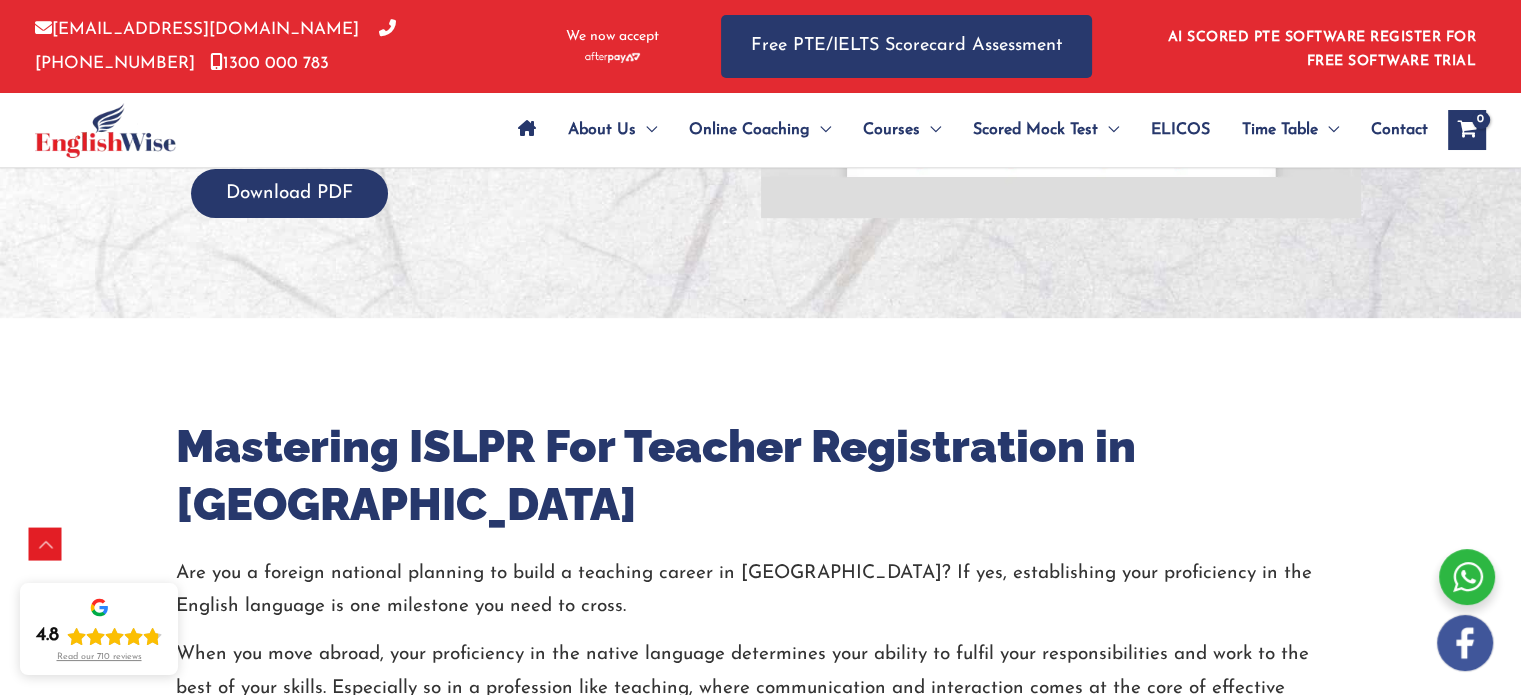 scroll, scrollTop: 595, scrollLeft: 0, axis: vertical 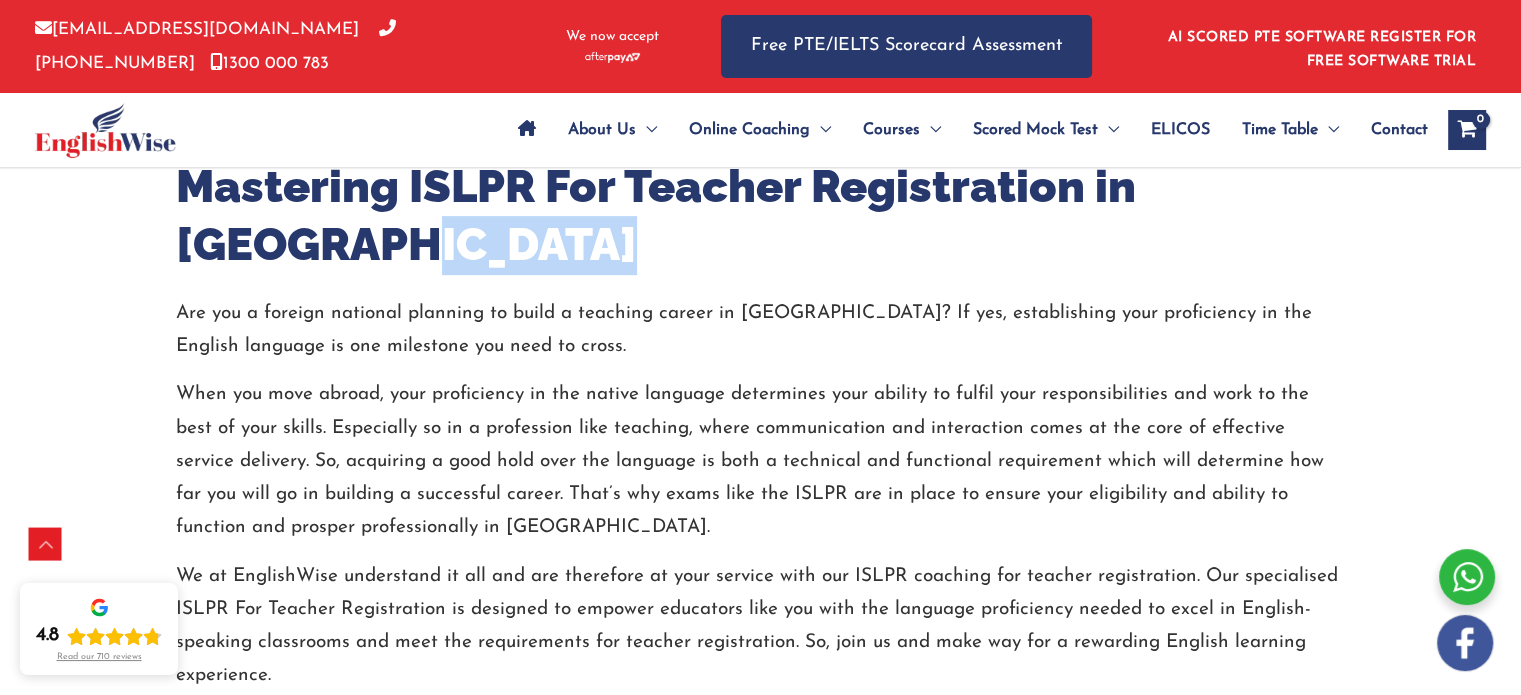 drag, startPoint x: 628, startPoint y: 390, endPoint x: 1474, endPoint y: 275, distance: 853.7804 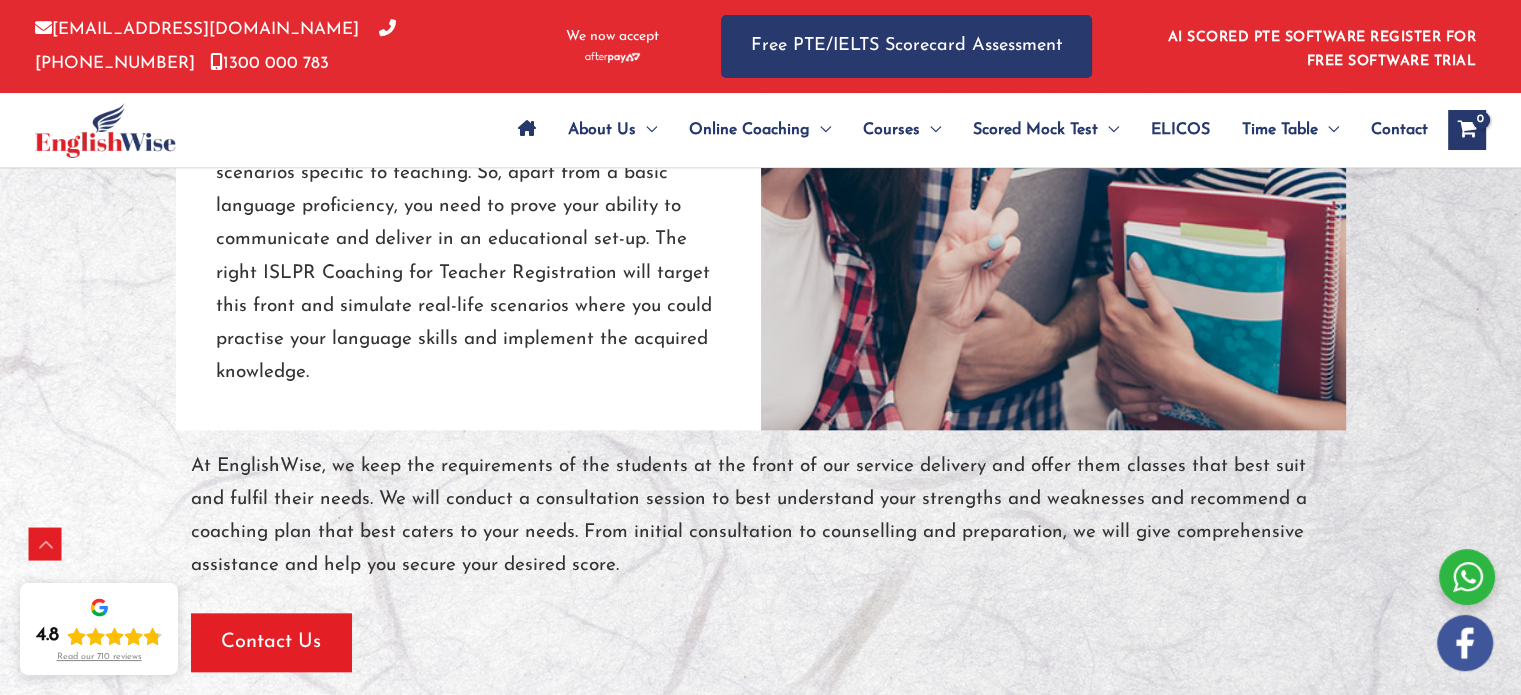 scroll, scrollTop: 2059, scrollLeft: 0, axis: vertical 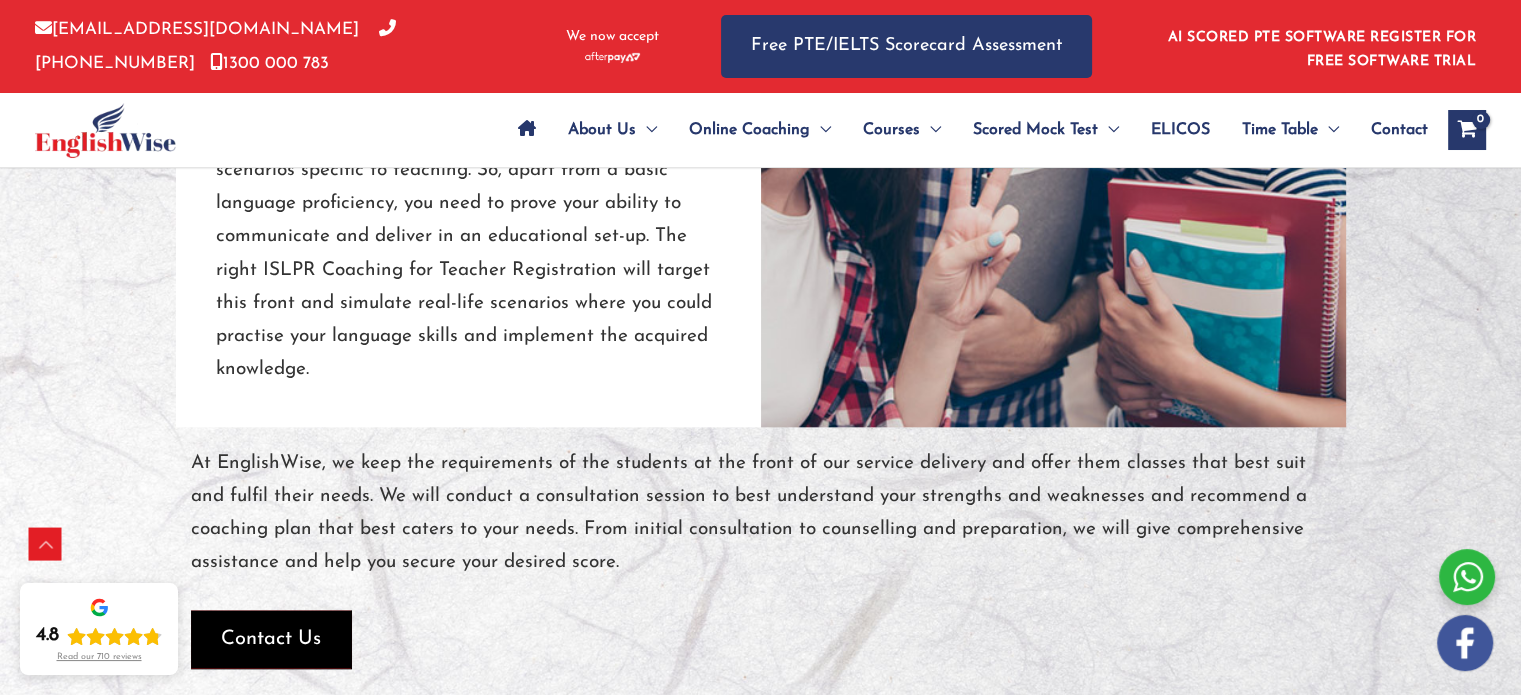 click at bounding box center [271, 639] 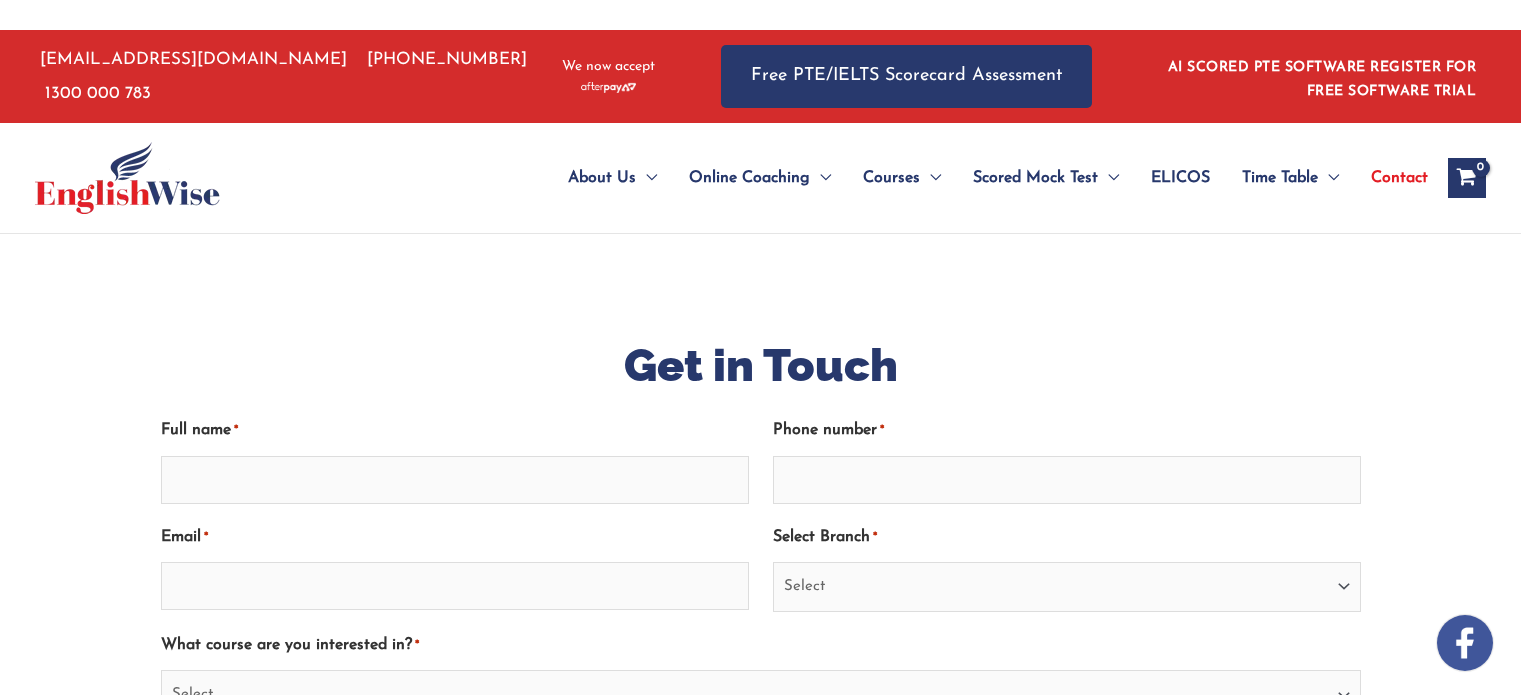 scroll, scrollTop: 0, scrollLeft: 0, axis: both 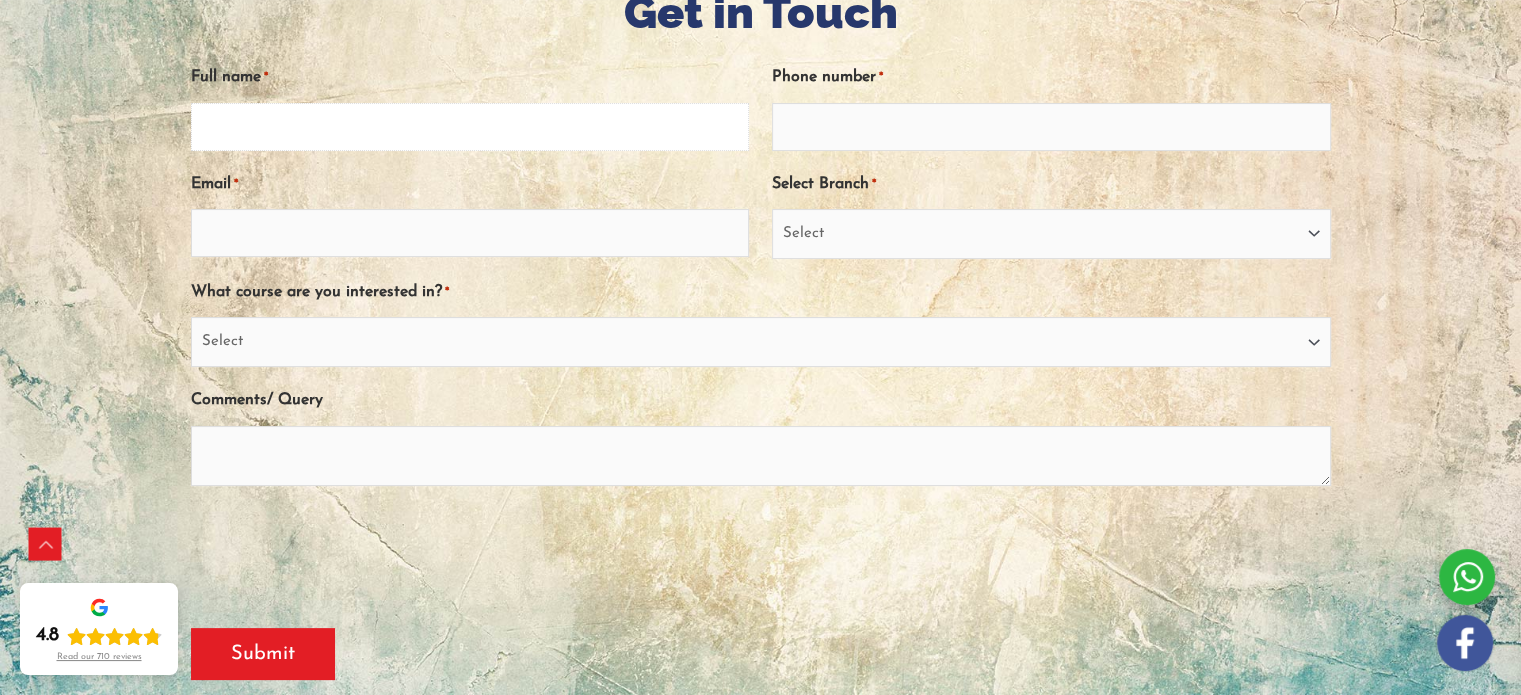 click on "Full name *" at bounding box center (470, 127) 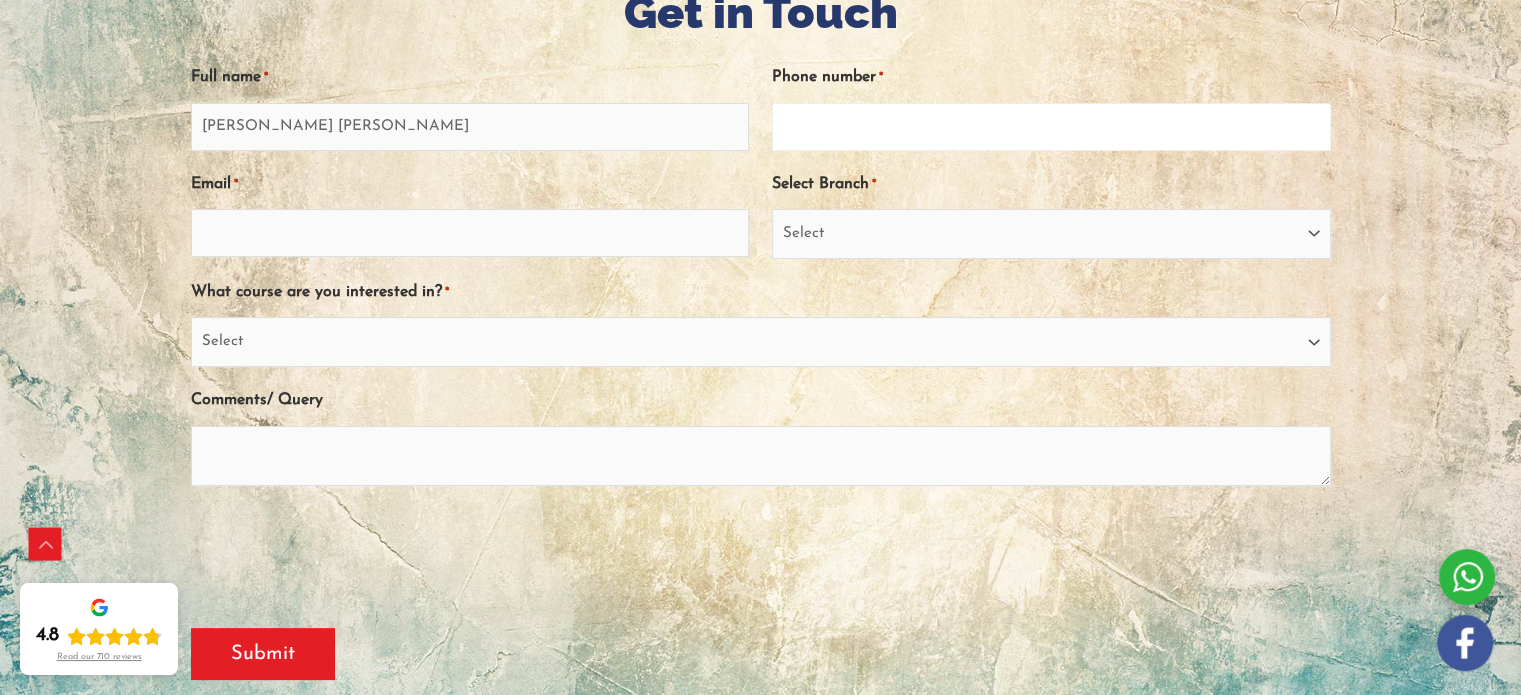 type on "0452486341" 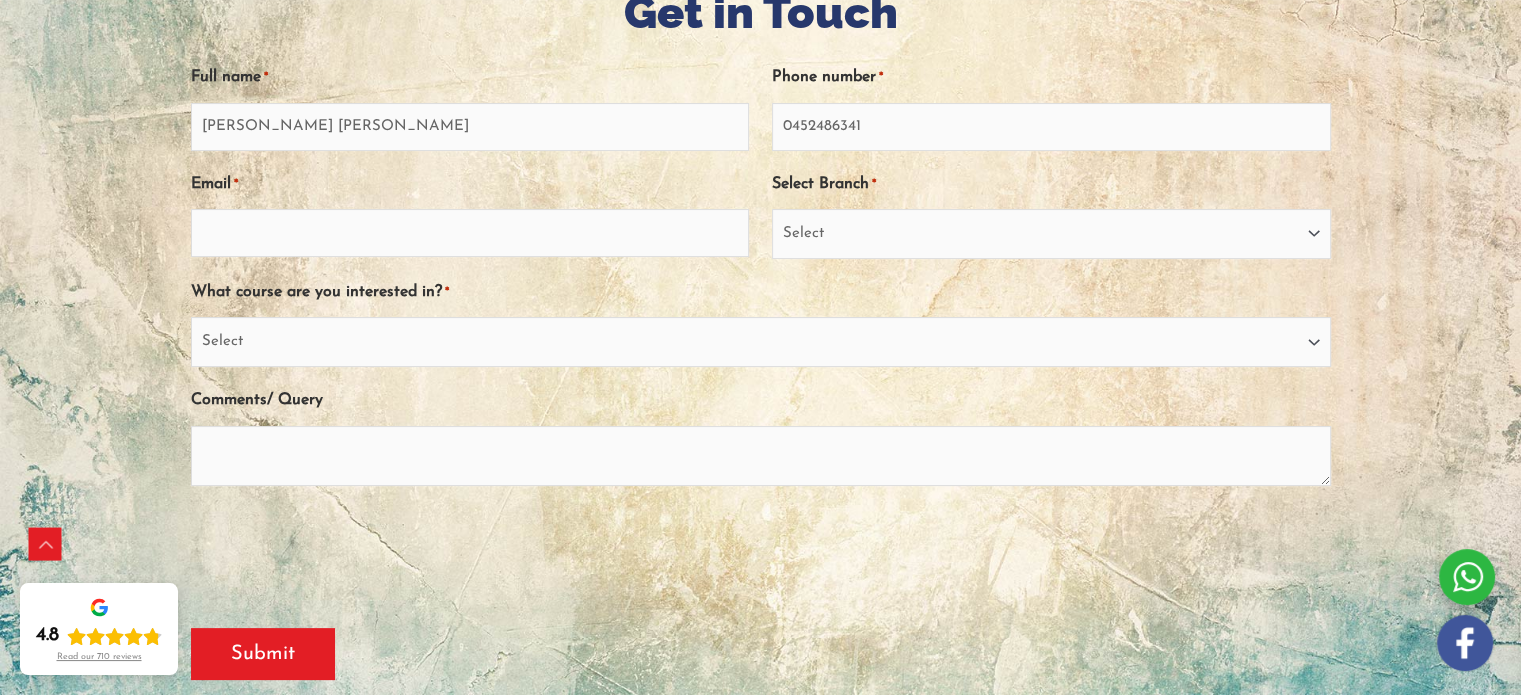 type on "ravindranimje17@gmail.com" 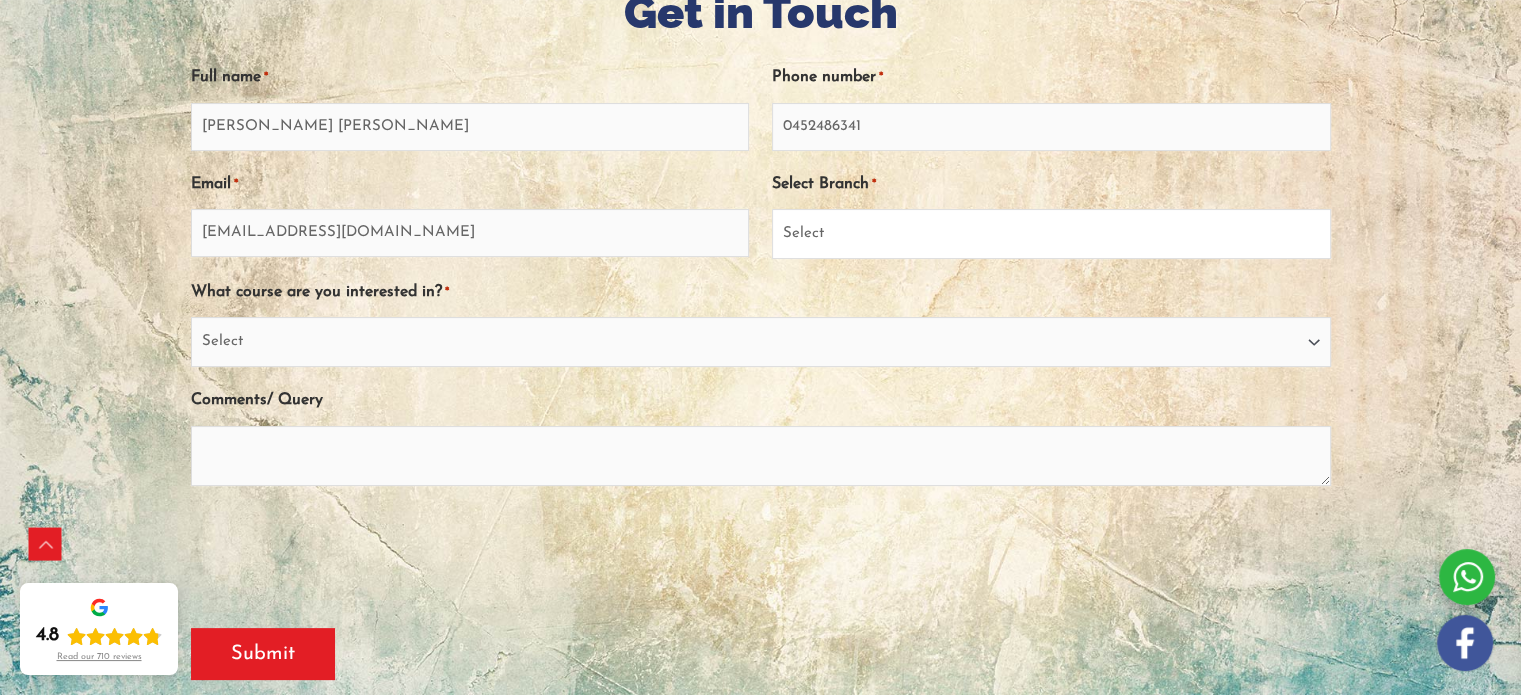 click on "Select Sydney City Center Sydney Parramatta EnglishWise Global Brisbane Gold Coast Australian Capital Territory/Canberra South Australia Victoria Tasmania Northern Territory Western Australia Outside Australia" at bounding box center [1051, 234] 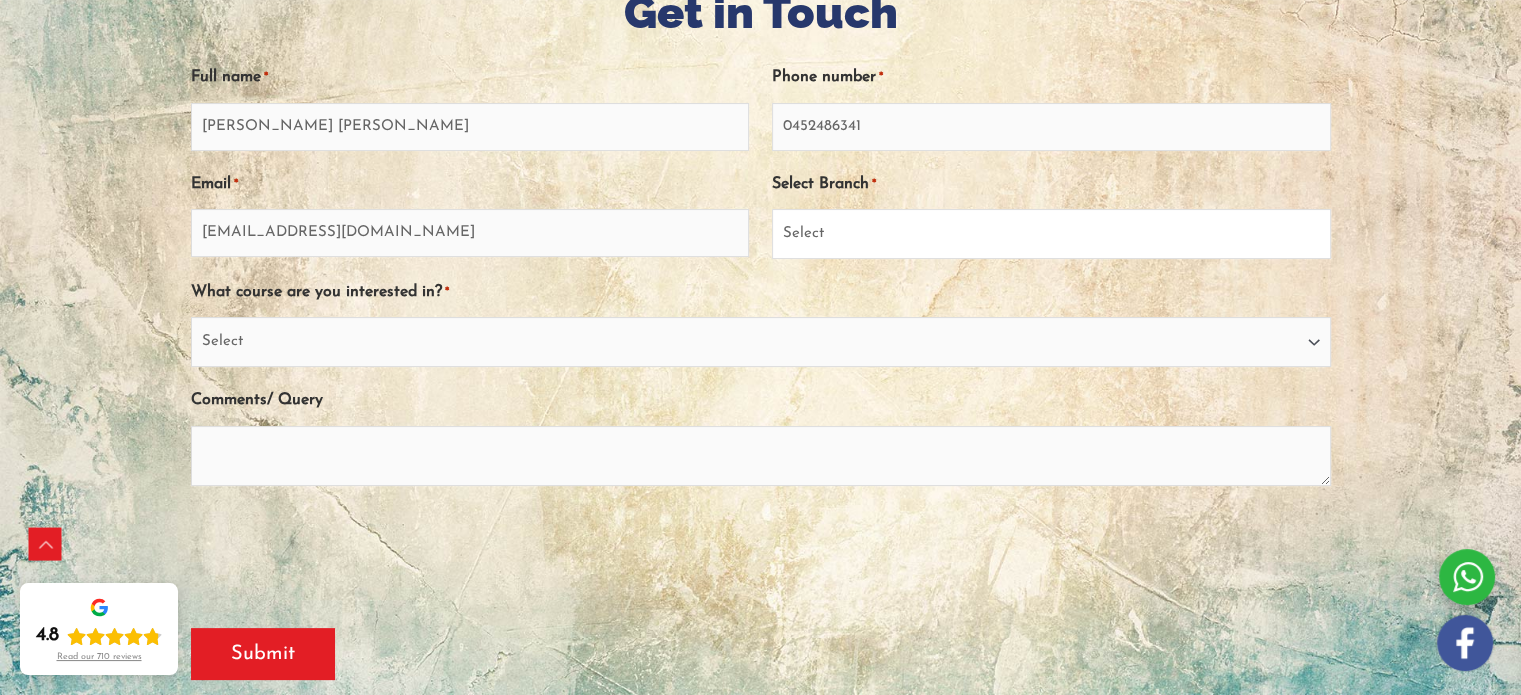 select on "EnglishWise Global Brisbane" 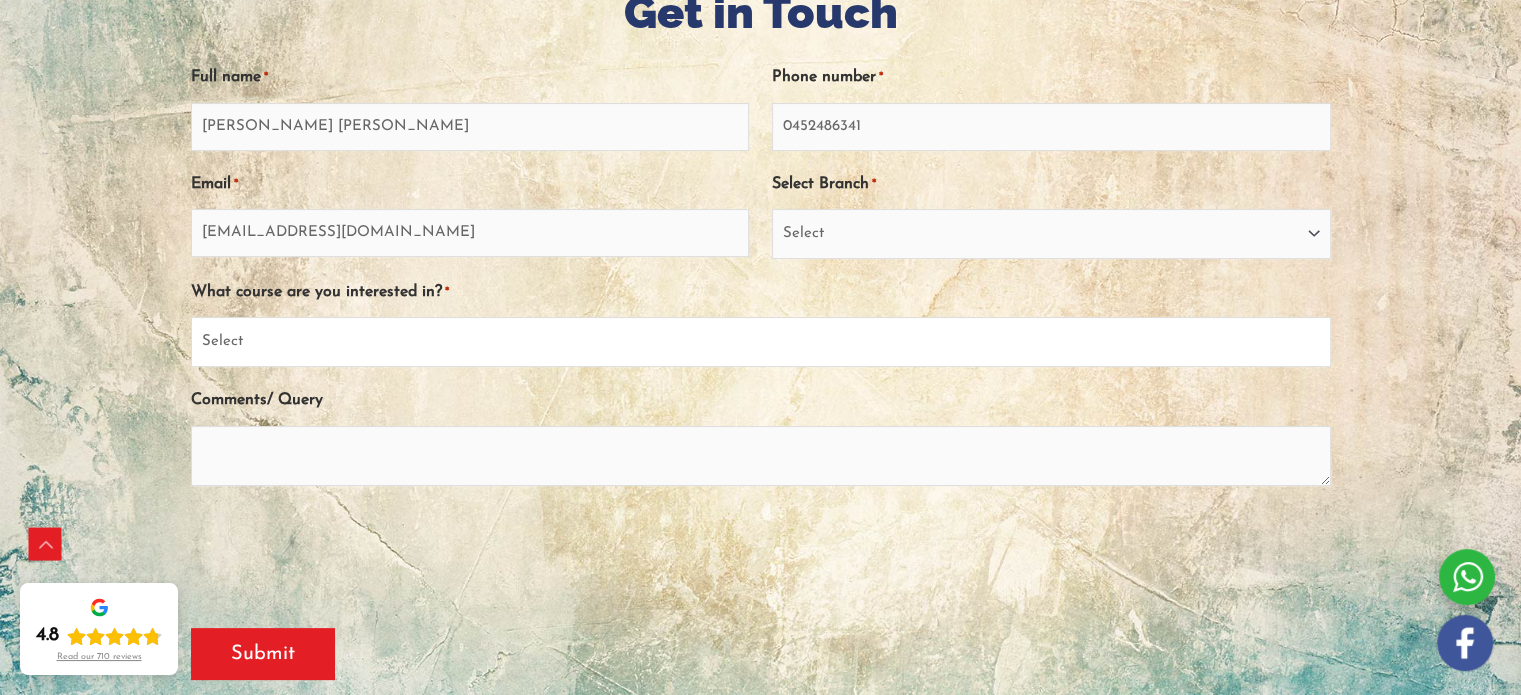 click on "Select PTE NAATI IELTS OET General English" at bounding box center [761, 342] 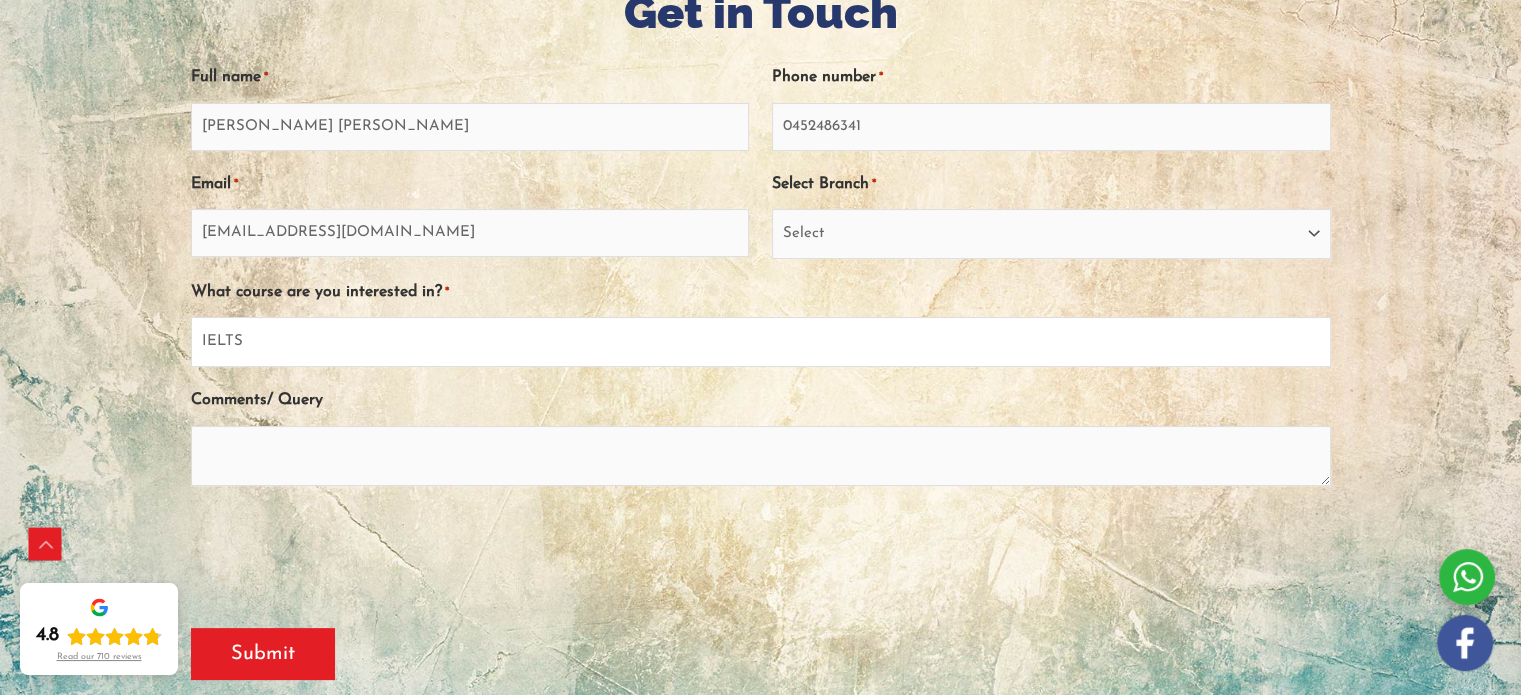 click on "Select PTE NAATI IELTS OET General English" at bounding box center [761, 342] 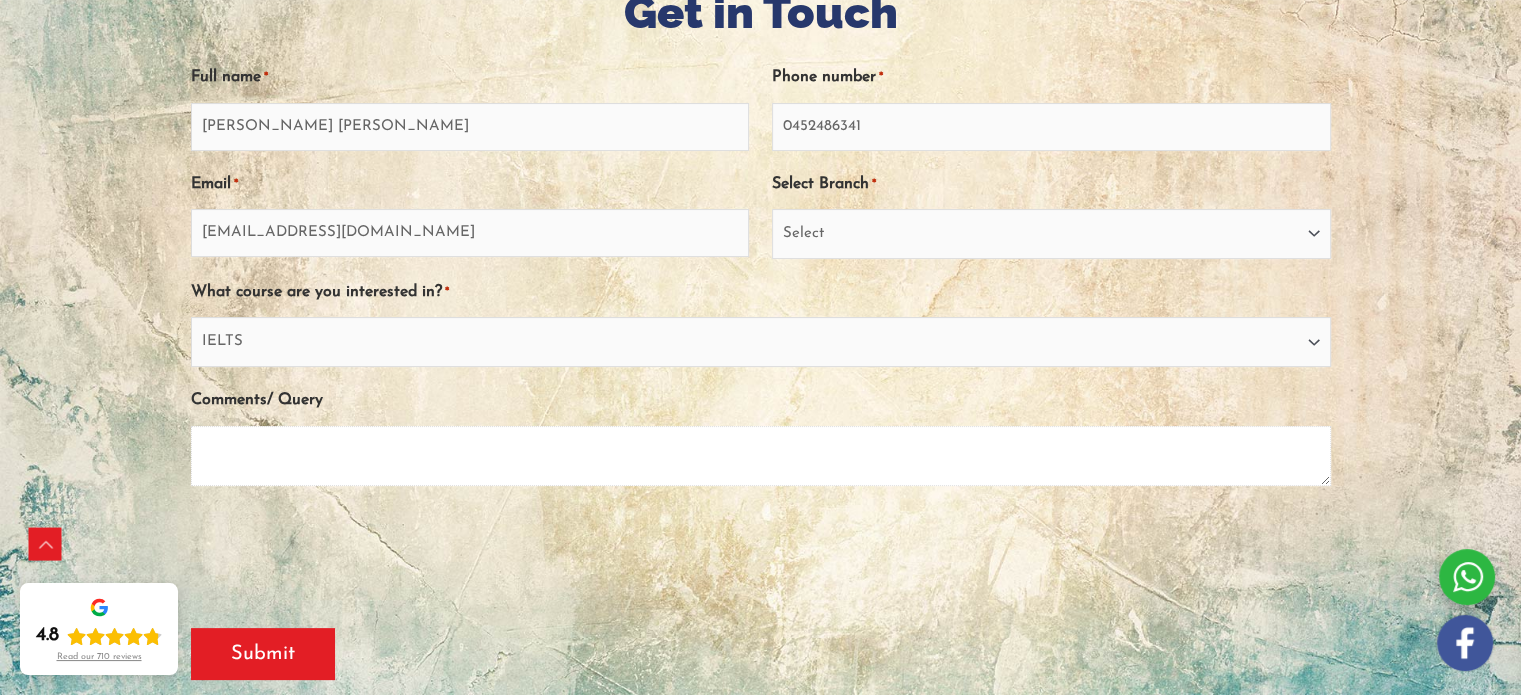 click on "Comments/ Query" at bounding box center (761, 456) 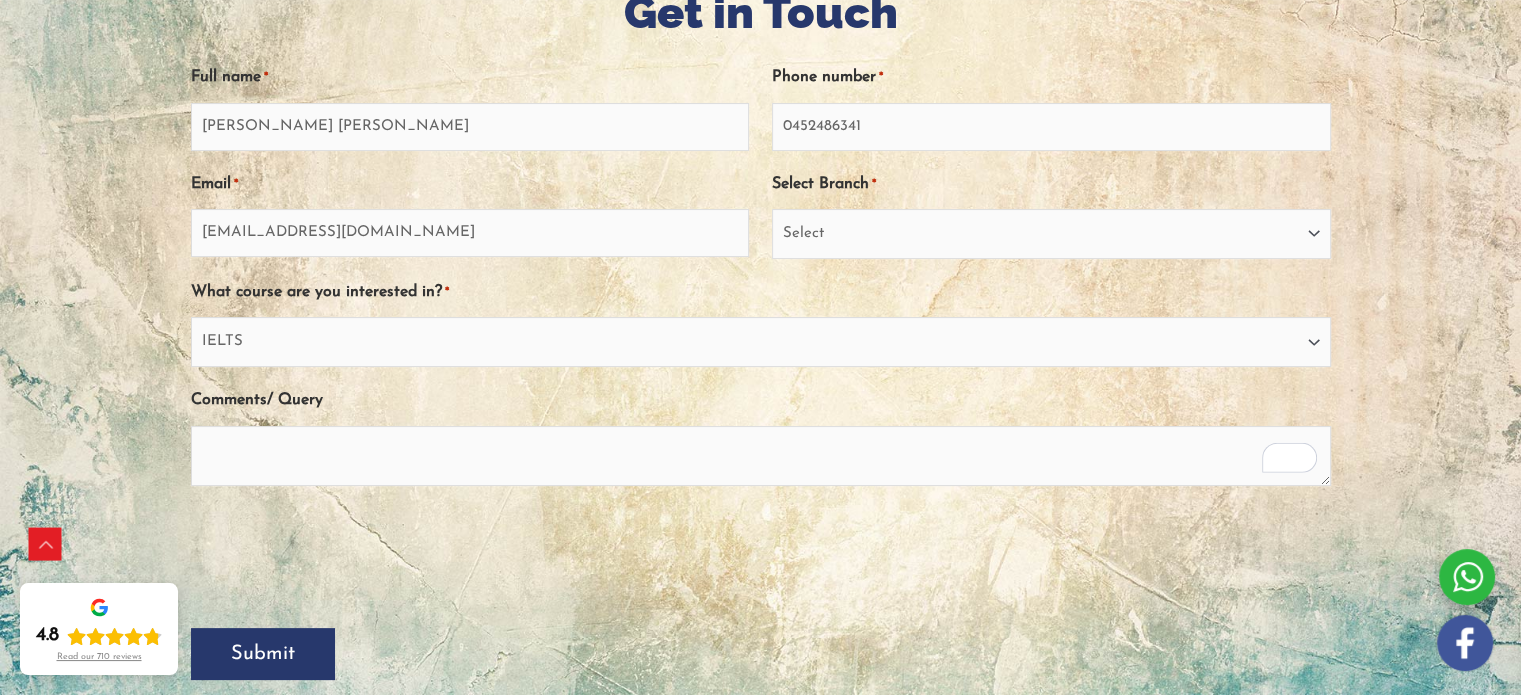 click on "Submit" at bounding box center [263, 654] 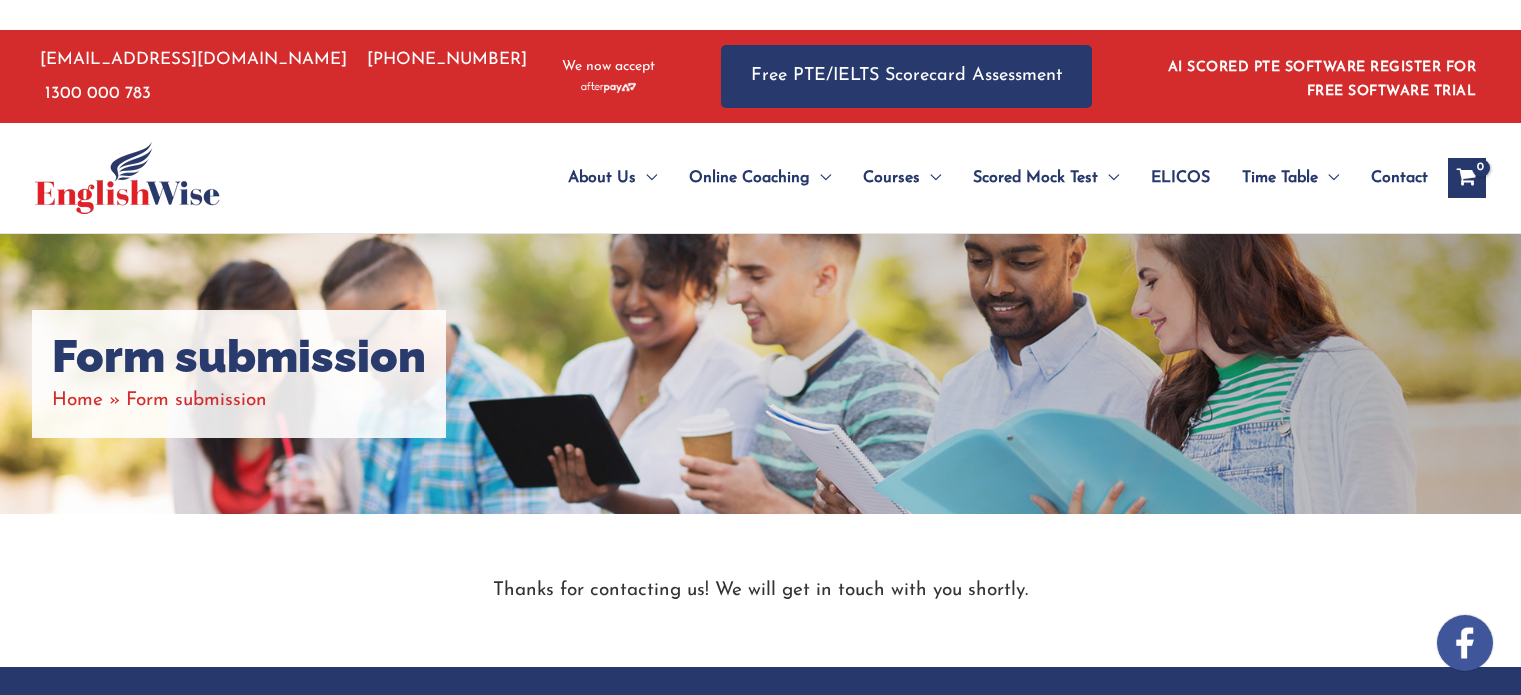 scroll, scrollTop: 0, scrollLeft: 0, axis: both 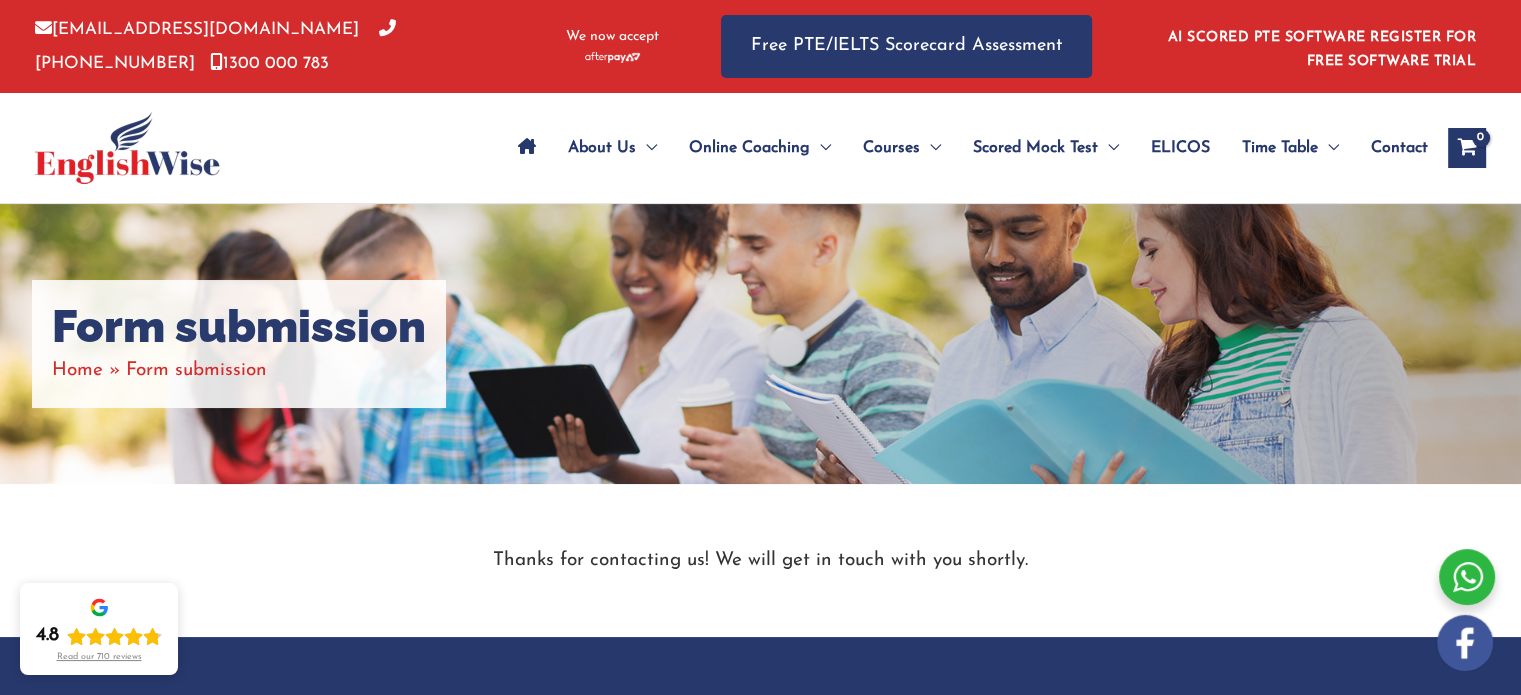 click on "Read our 710 reviews" at bounding box center (99, 657) 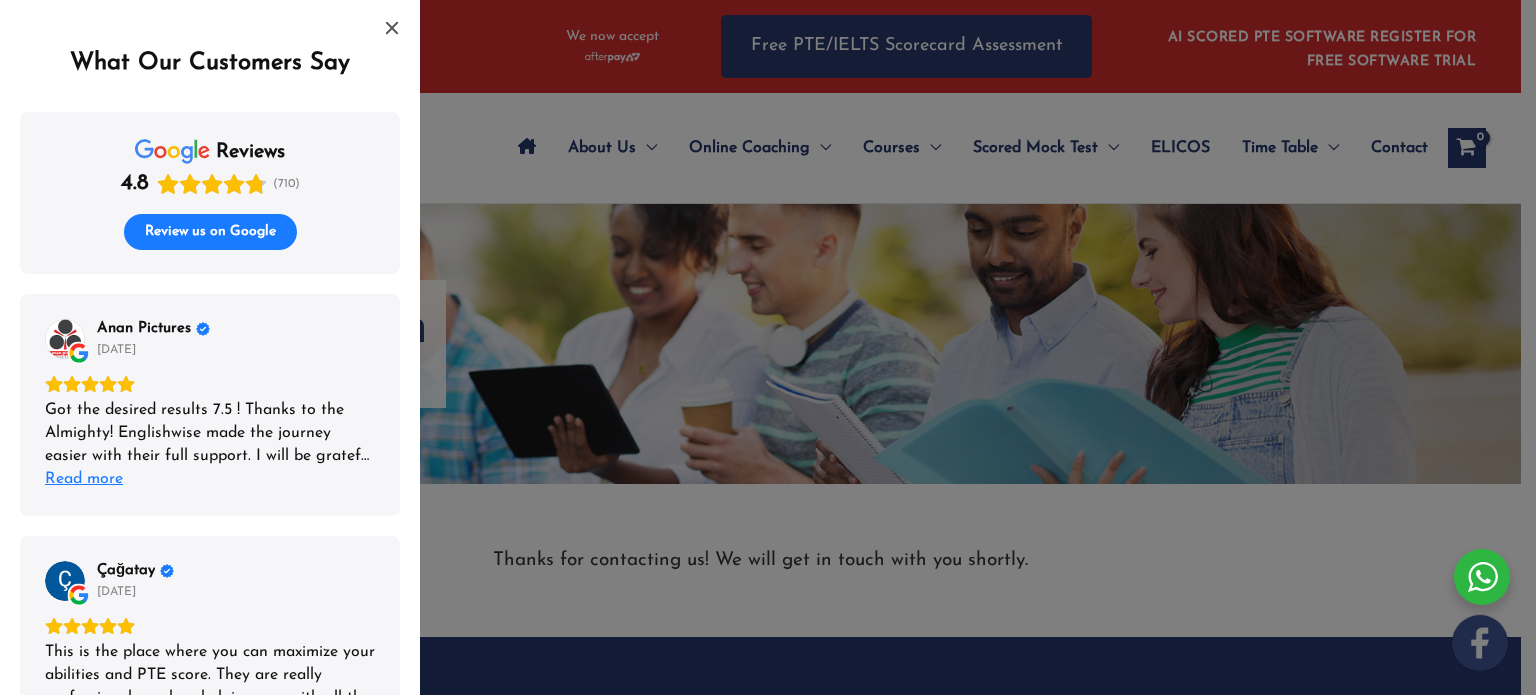 click on "Read more" at bounding box center (84, 479) 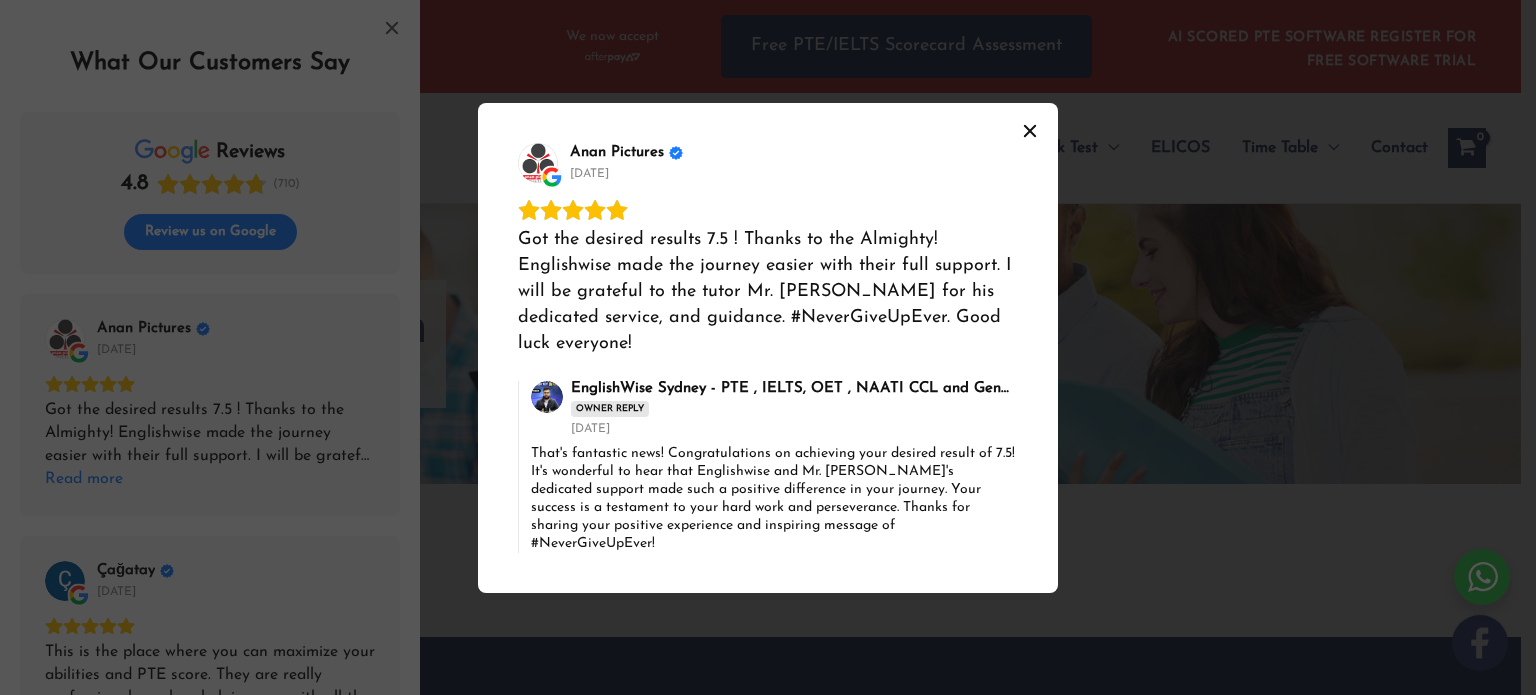 click 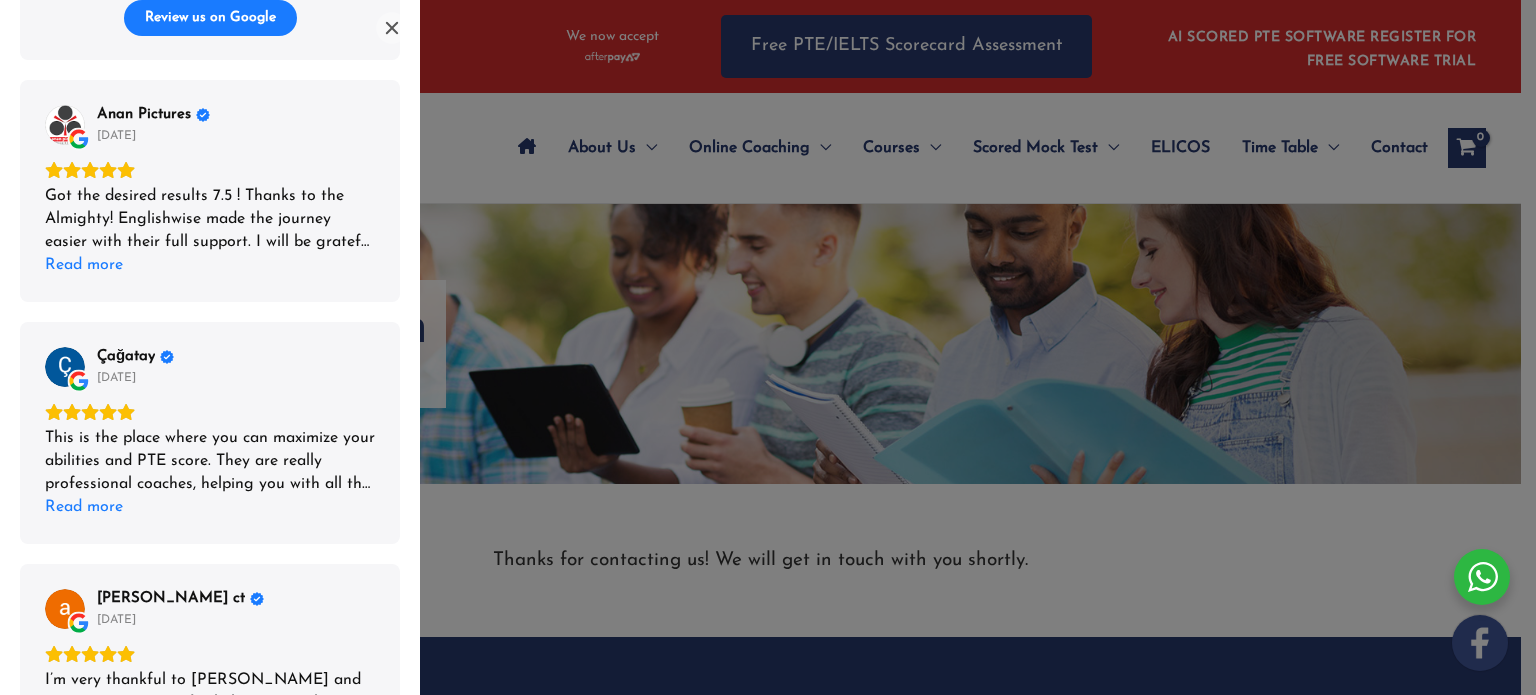 scroll, scrollTop: 216, scrollLeft: 0, axis: vertical 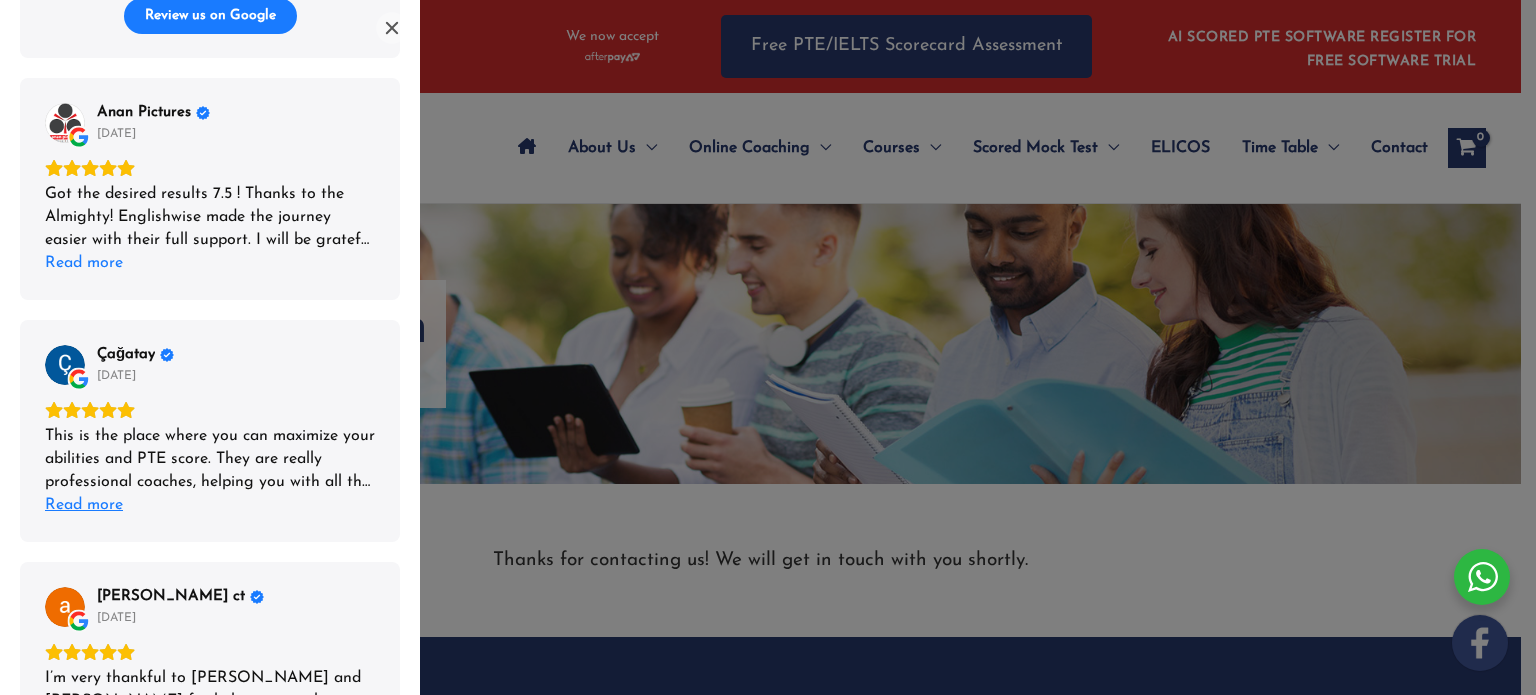 click on "Read more" at bounding box center (84, 505) 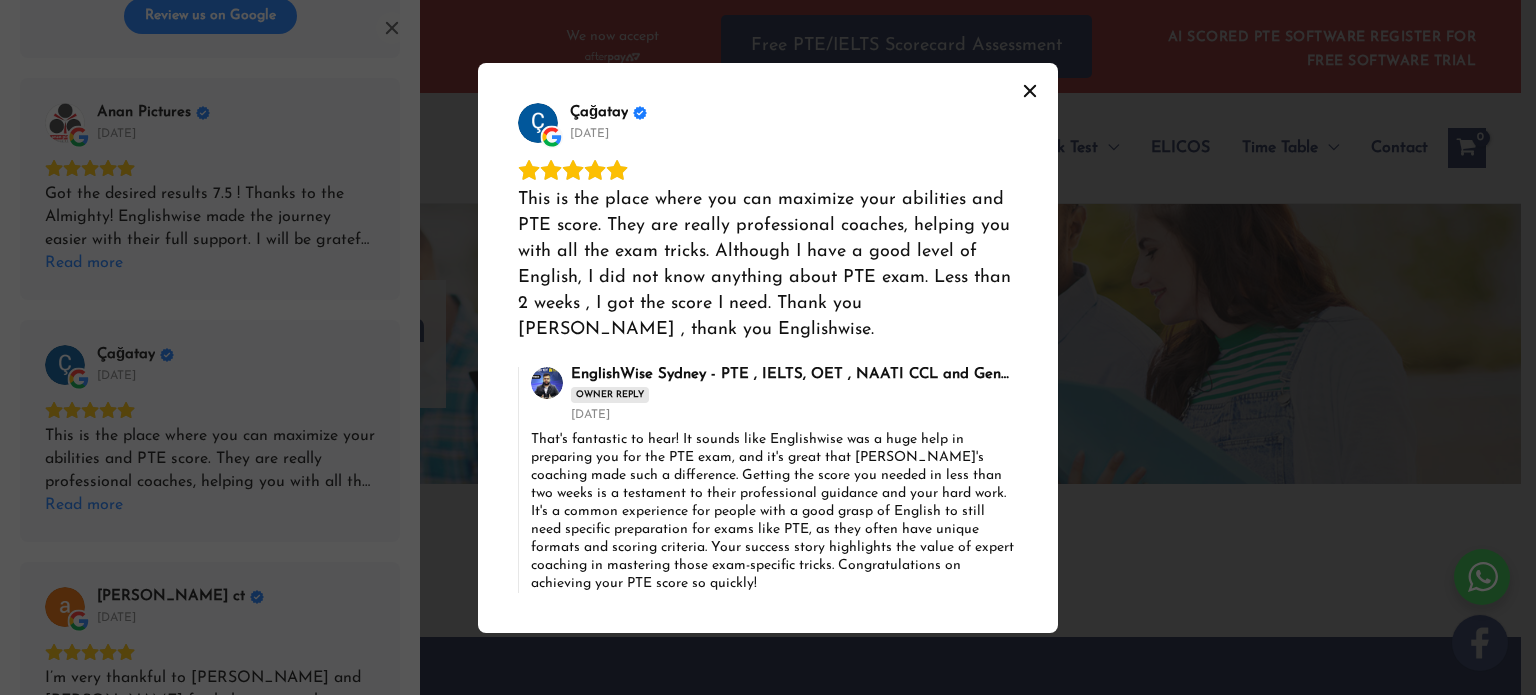 click 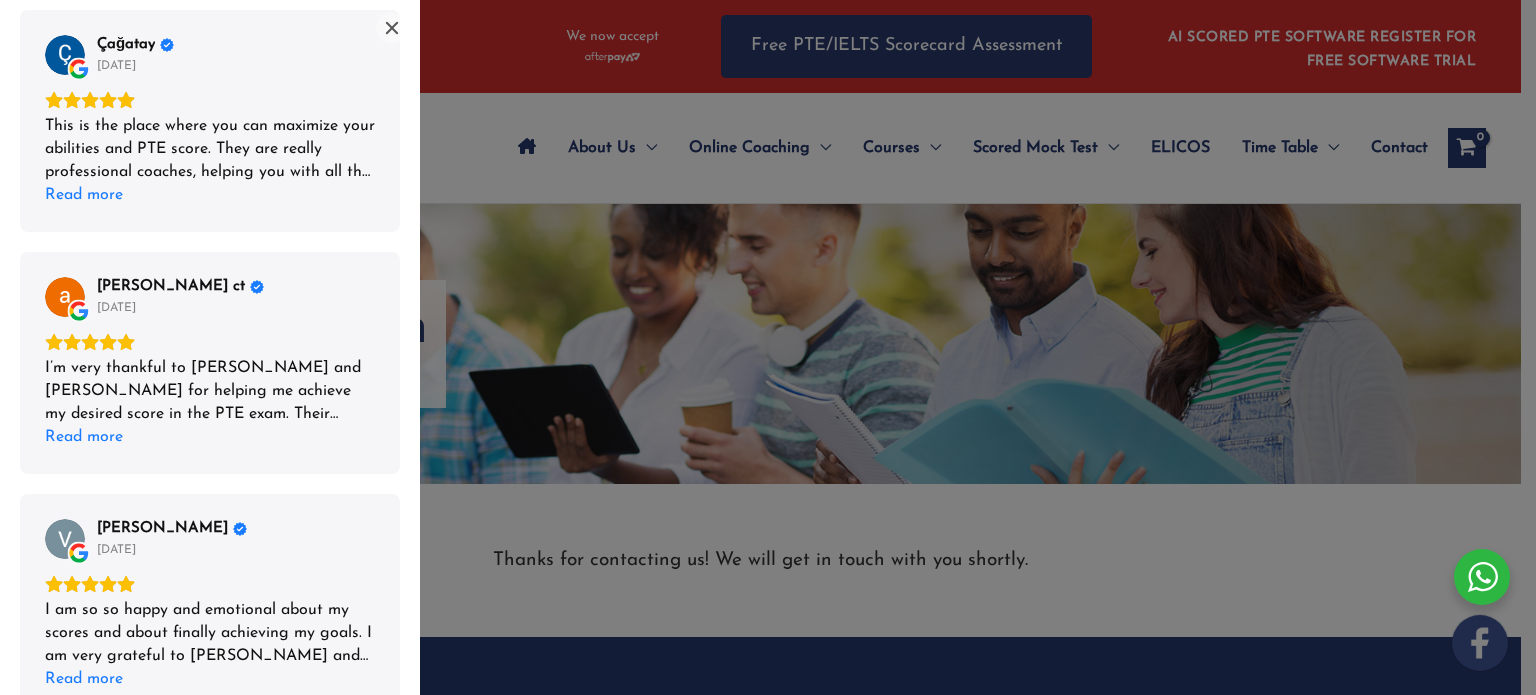 scroll, scrollTop: 762, scrollLeft: 0, axis: vertical 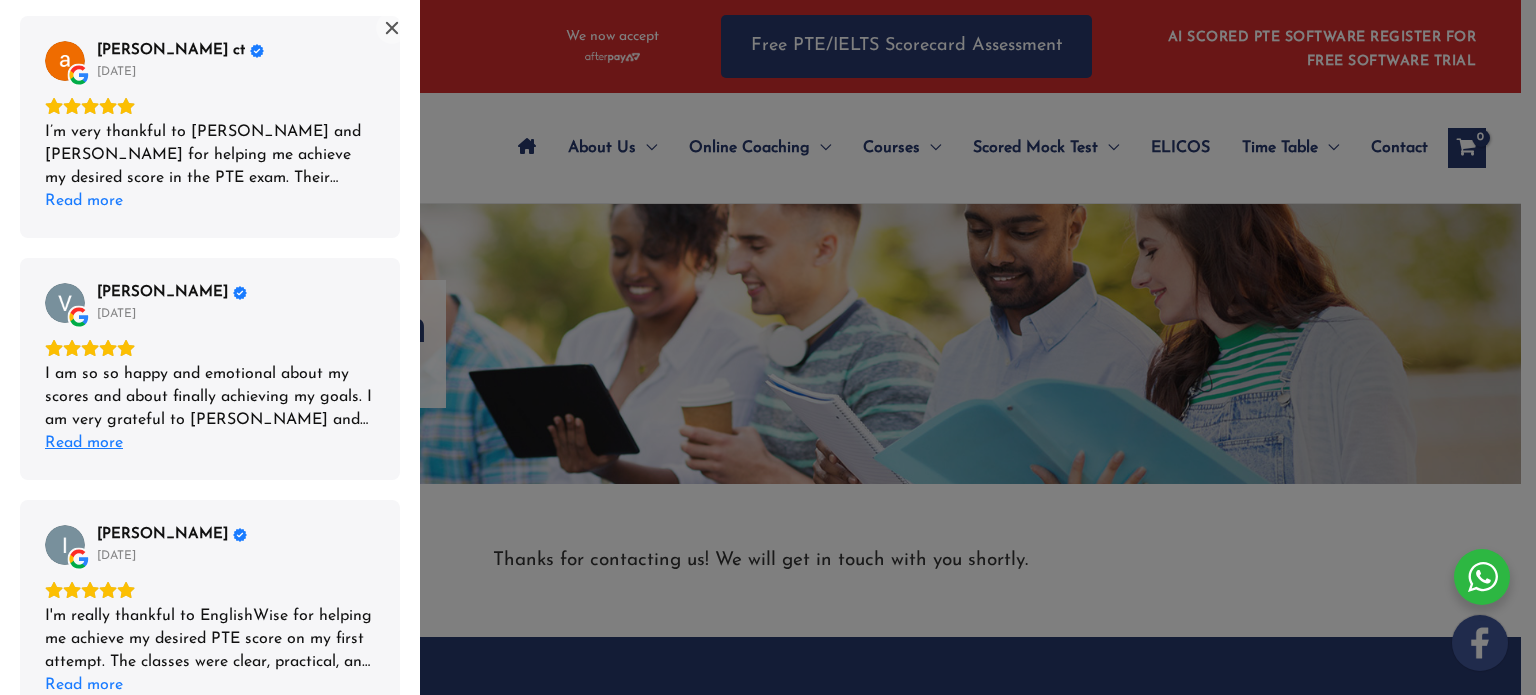 click on "Read more" at bounding box center [84, 443] 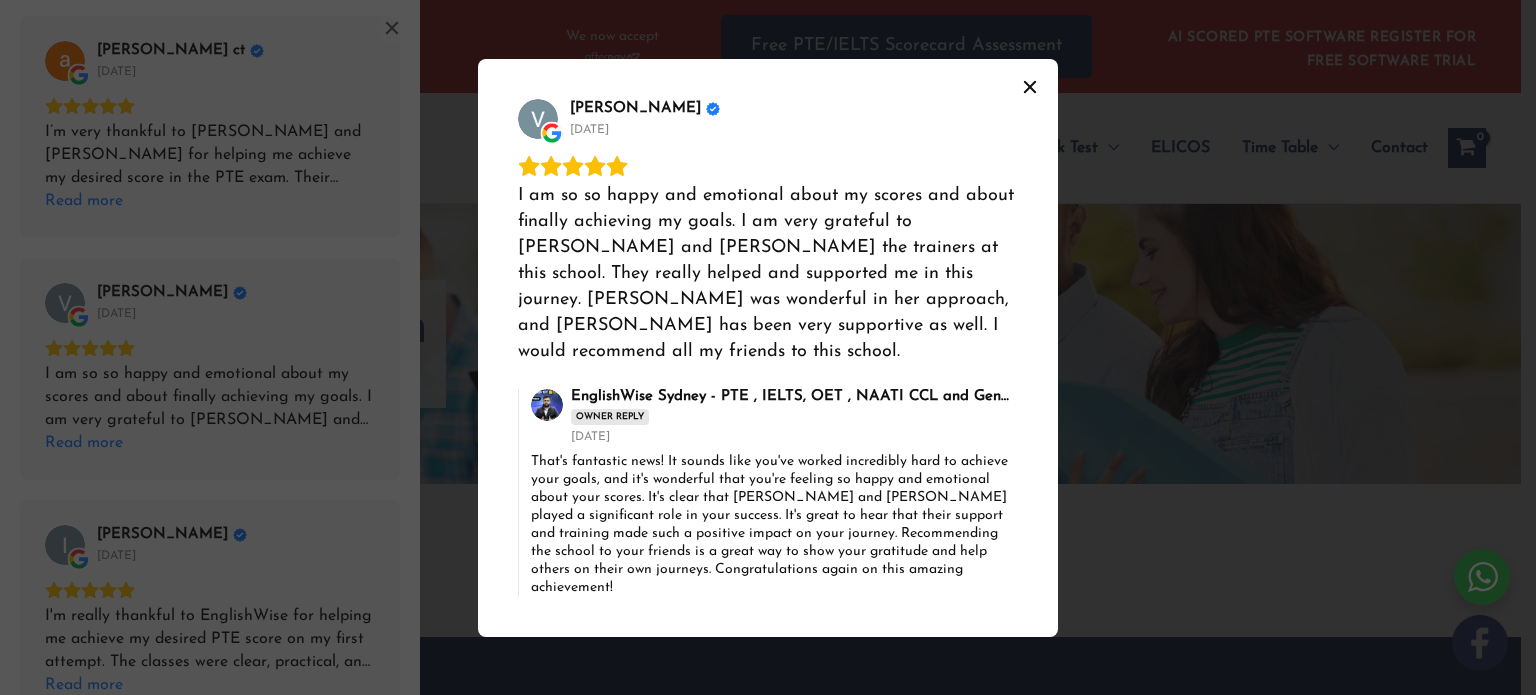 click 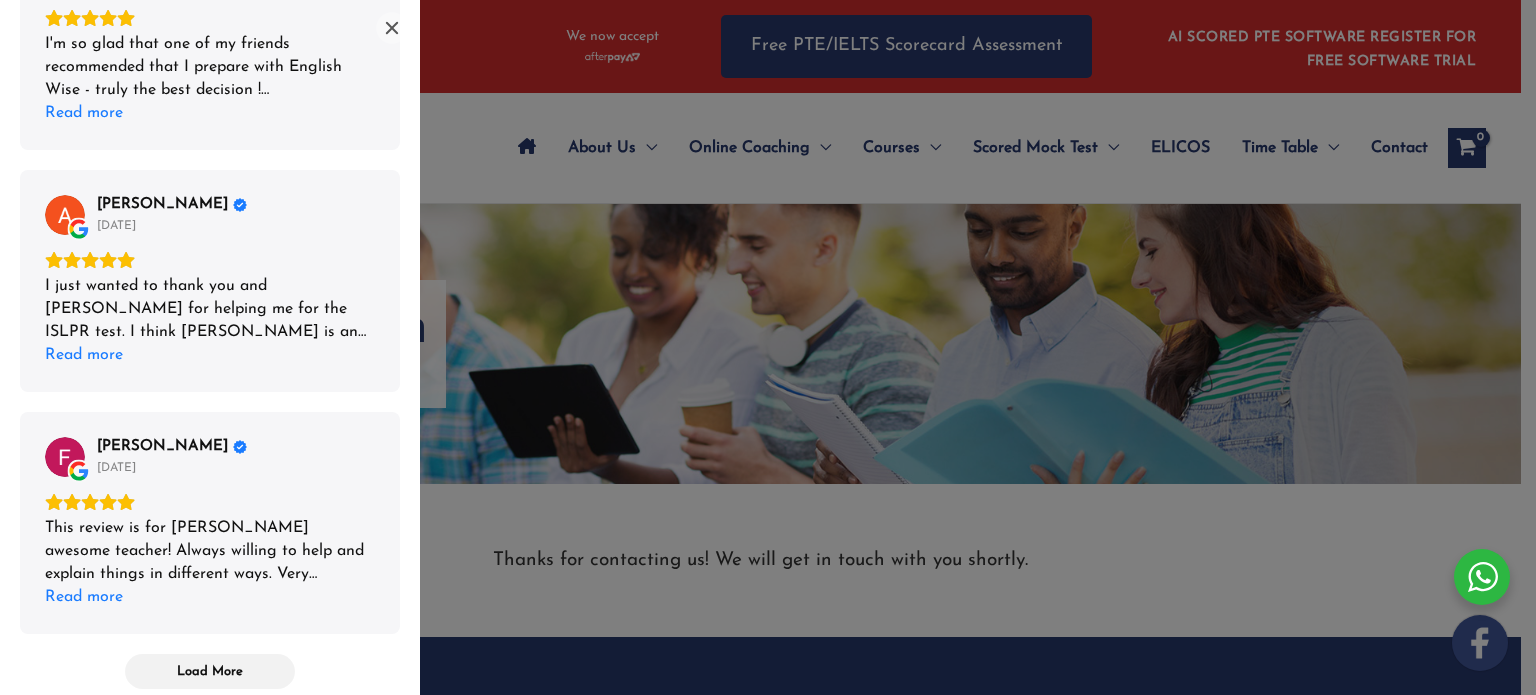 scroll, scrollTop: 1585, scrollLeft: 0, axis: vertical 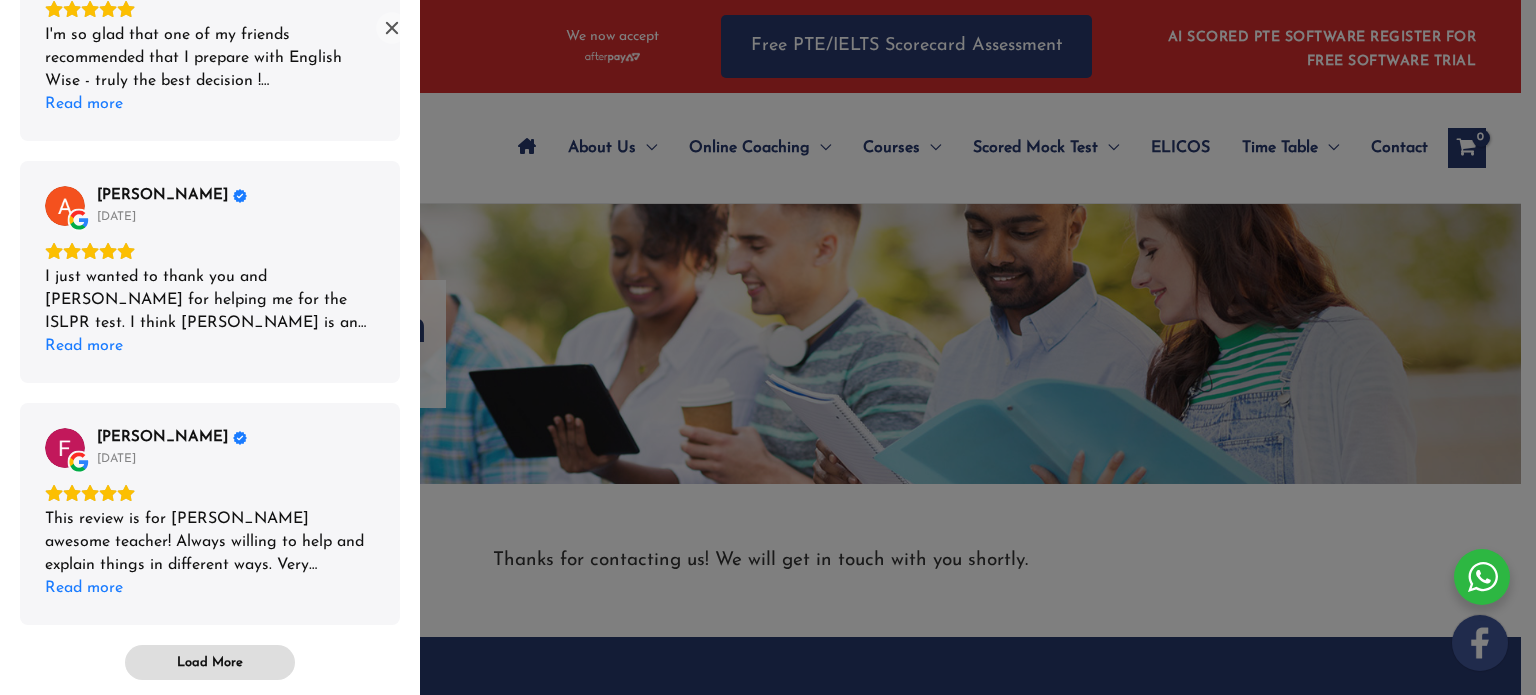 click on "Load More" at bounding box center (210, 662) 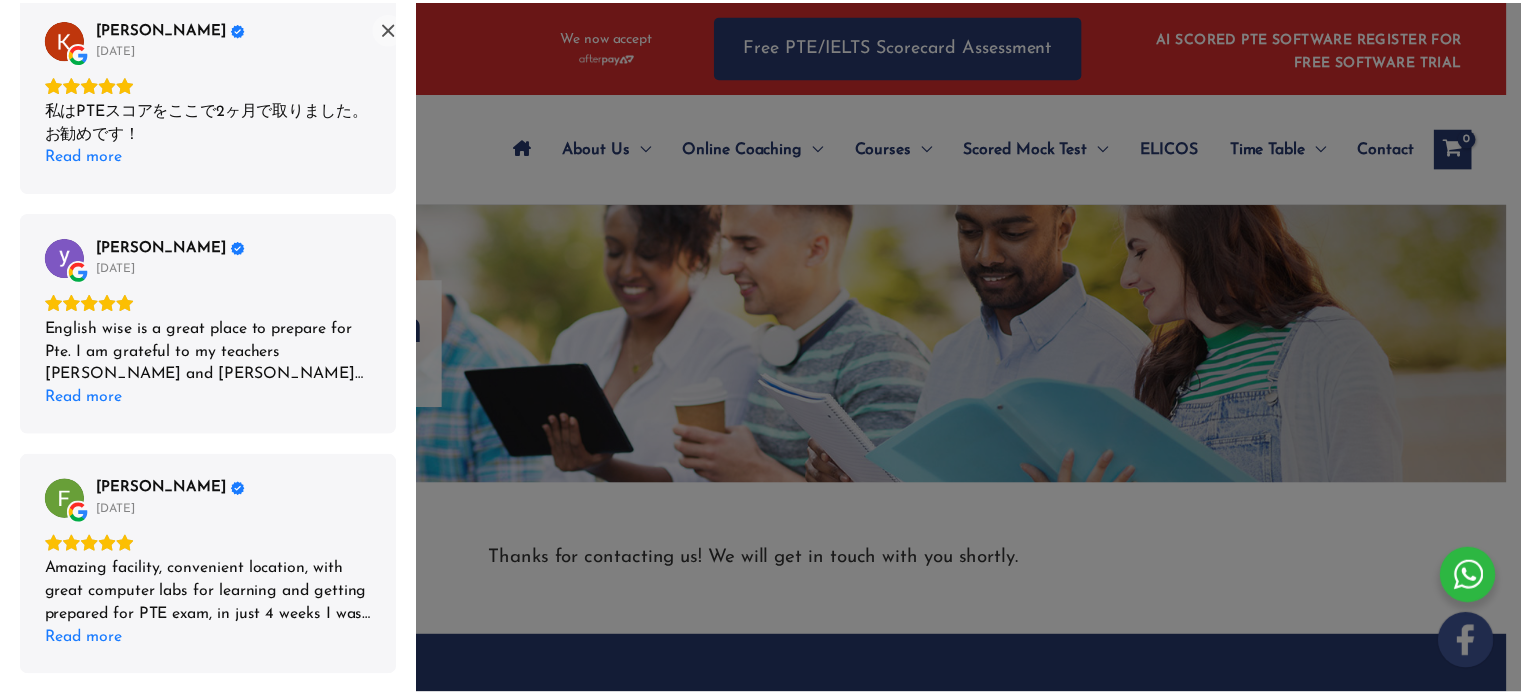 scroll, scrollTop: 3204, scrollLeft: 0, axis: vertical 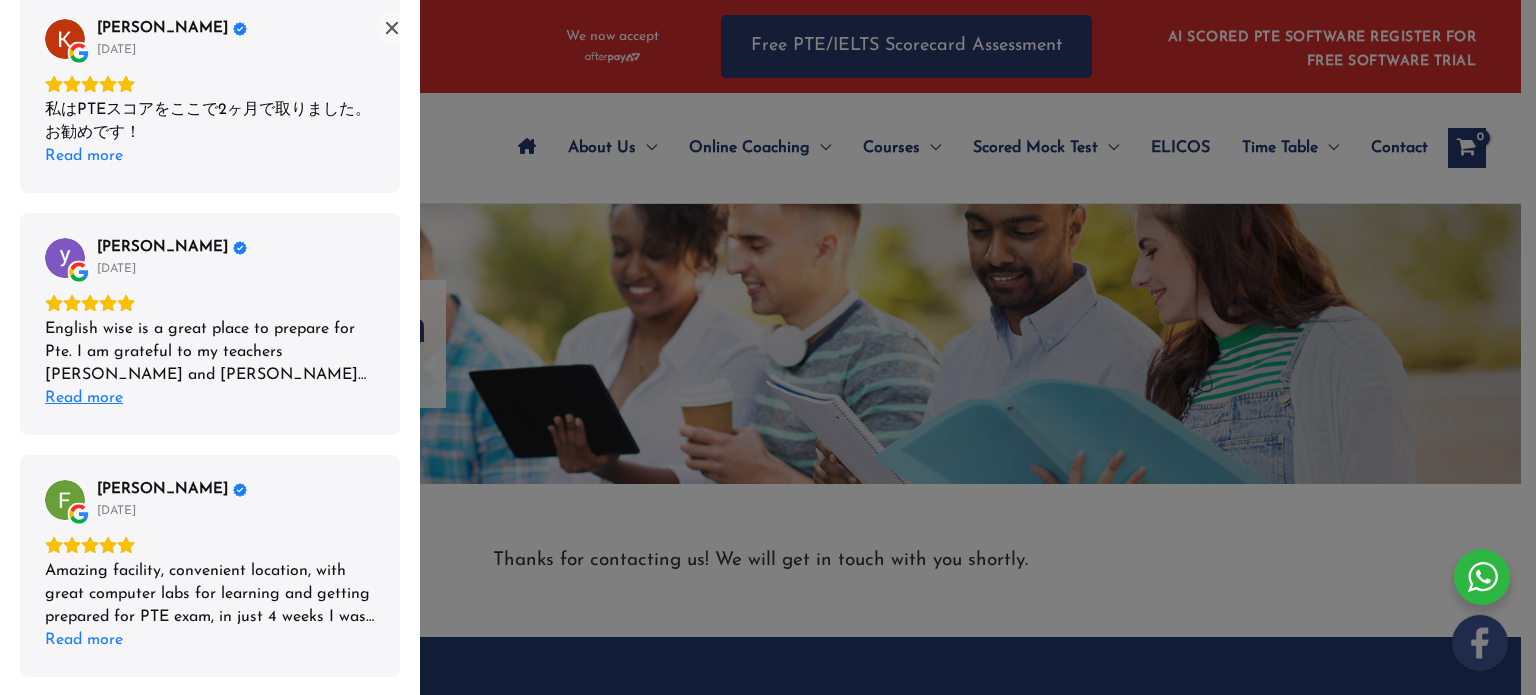 click on "Read more" at bounding box center [84, 398] 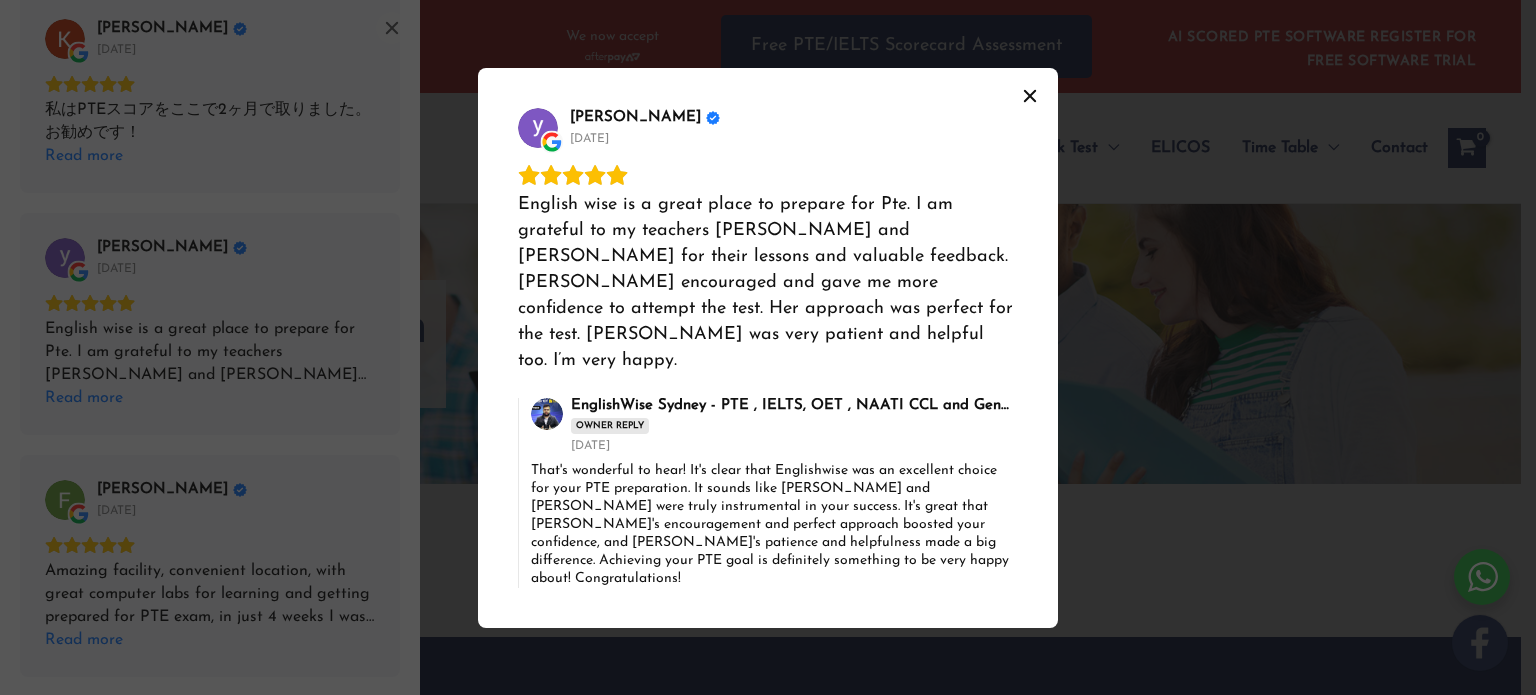 click 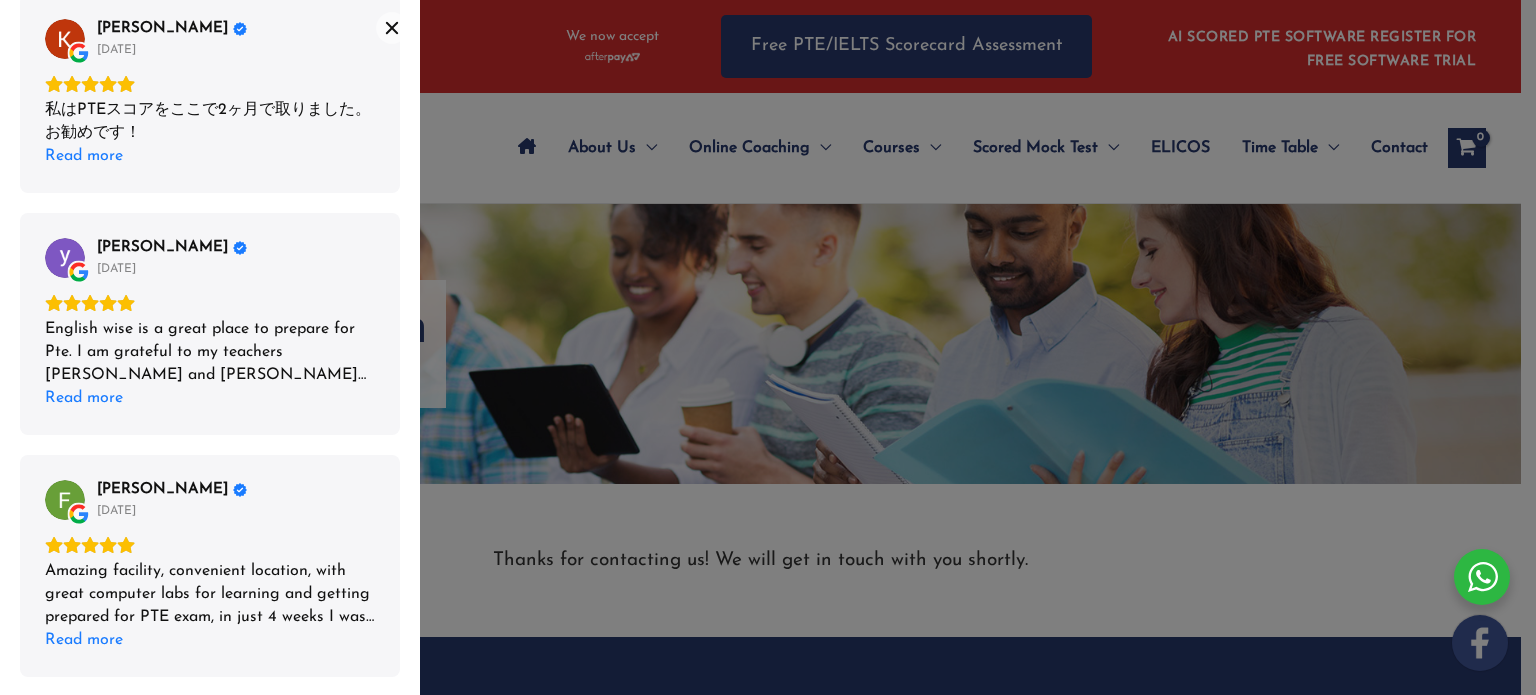click 